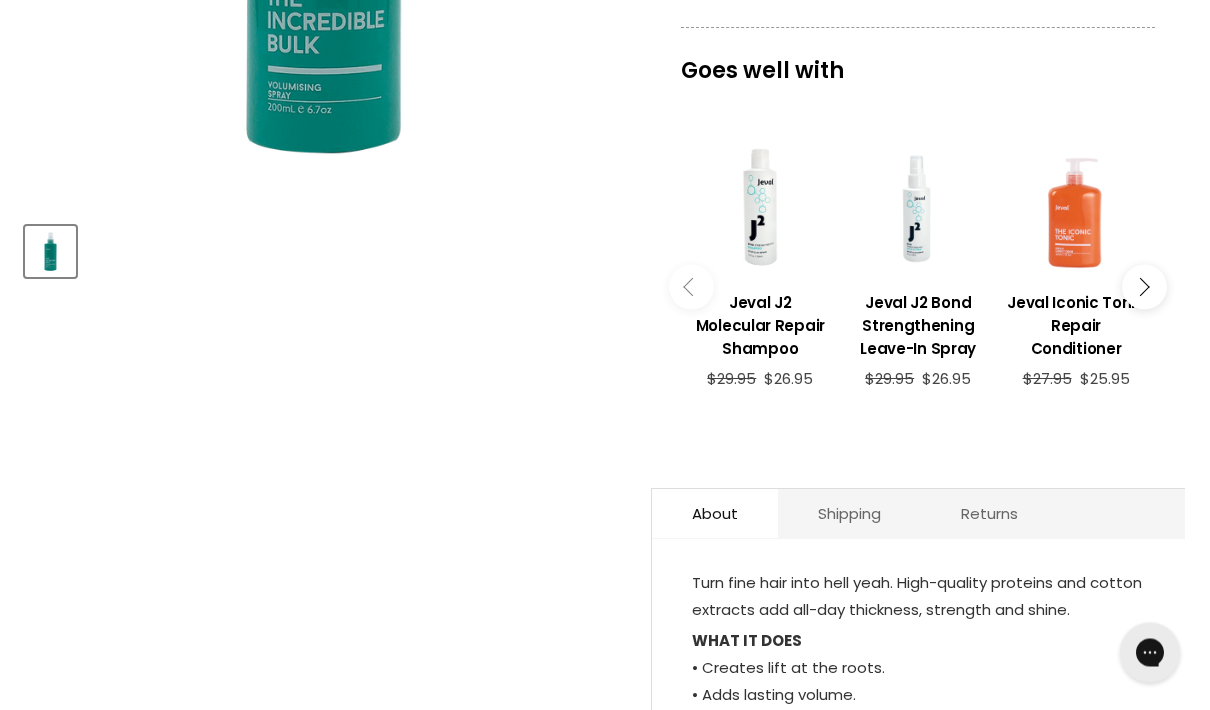 scroll, scrollTop: 0, scrollLeft: 0, axis: both 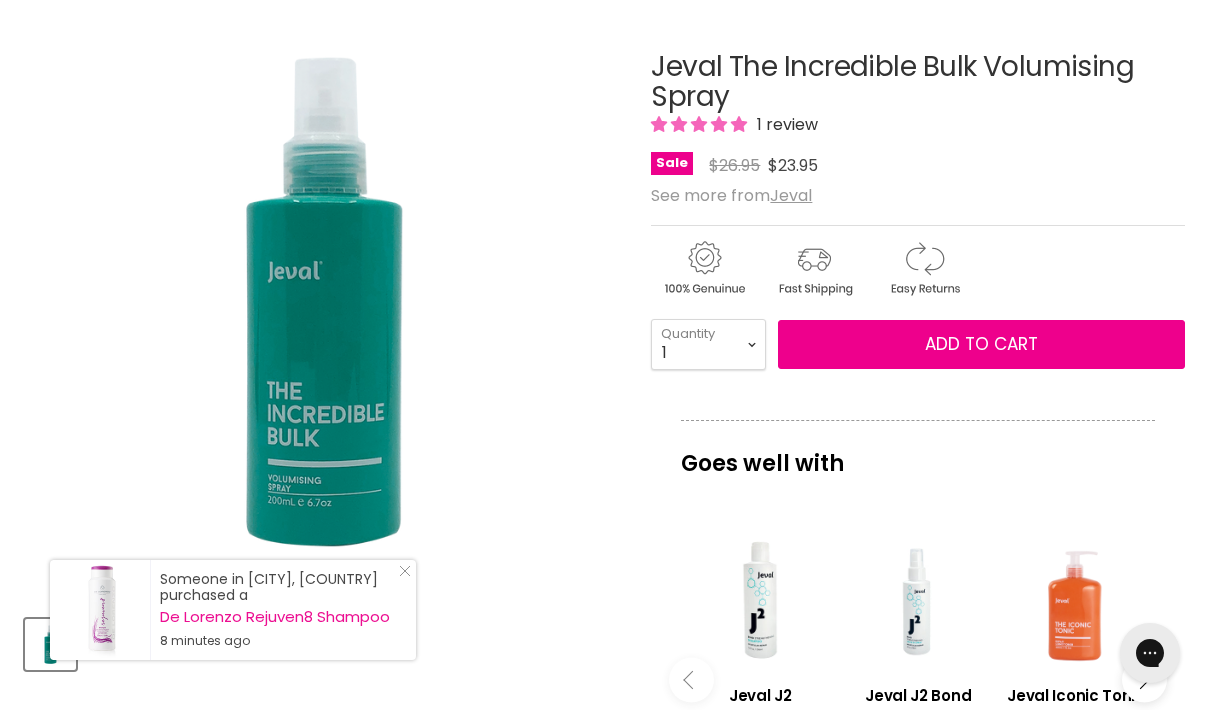 click on "Add to cart" at bounding box center [981, 344] 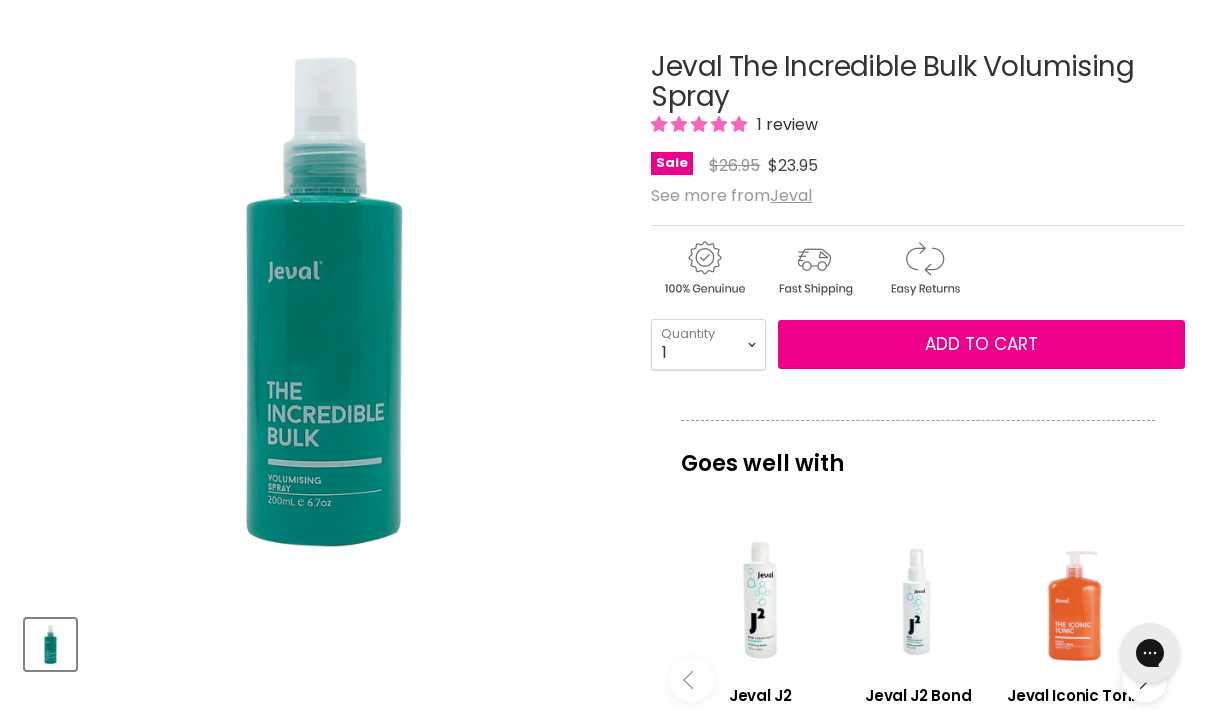click on "Add to cart" at bounding box center (981, 345) 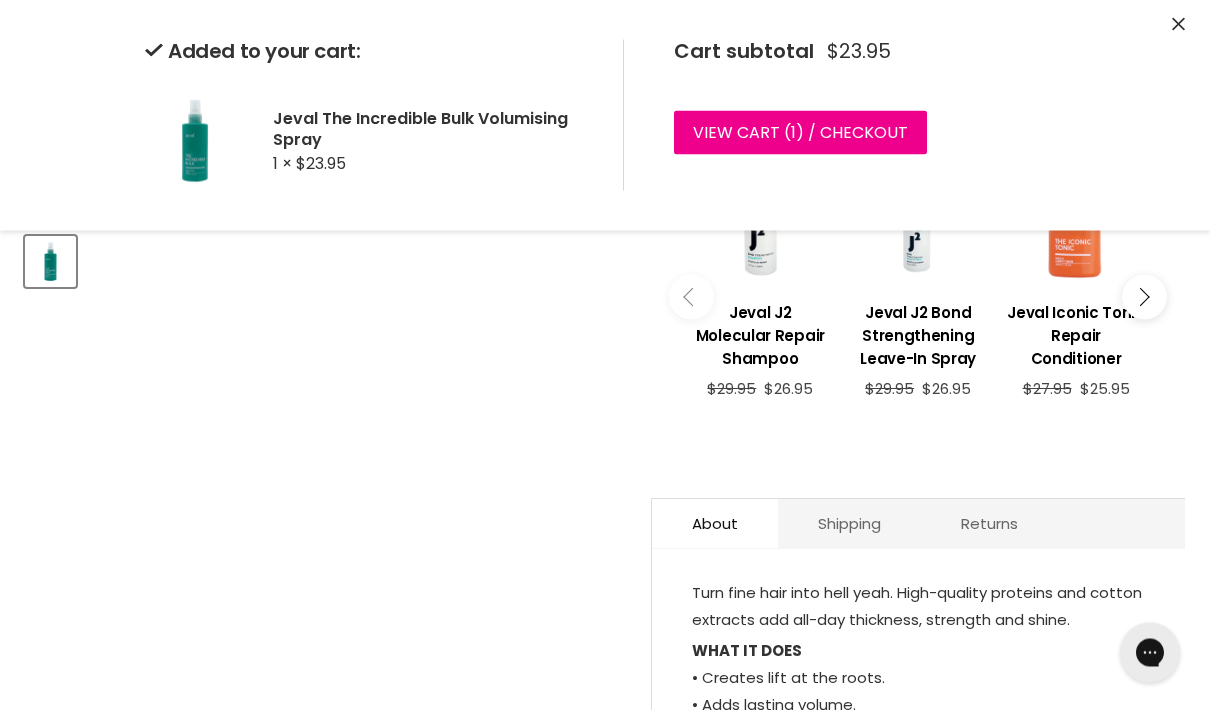 scroll, scrollTop: 681, scrollLeft: 0, axis: vertical 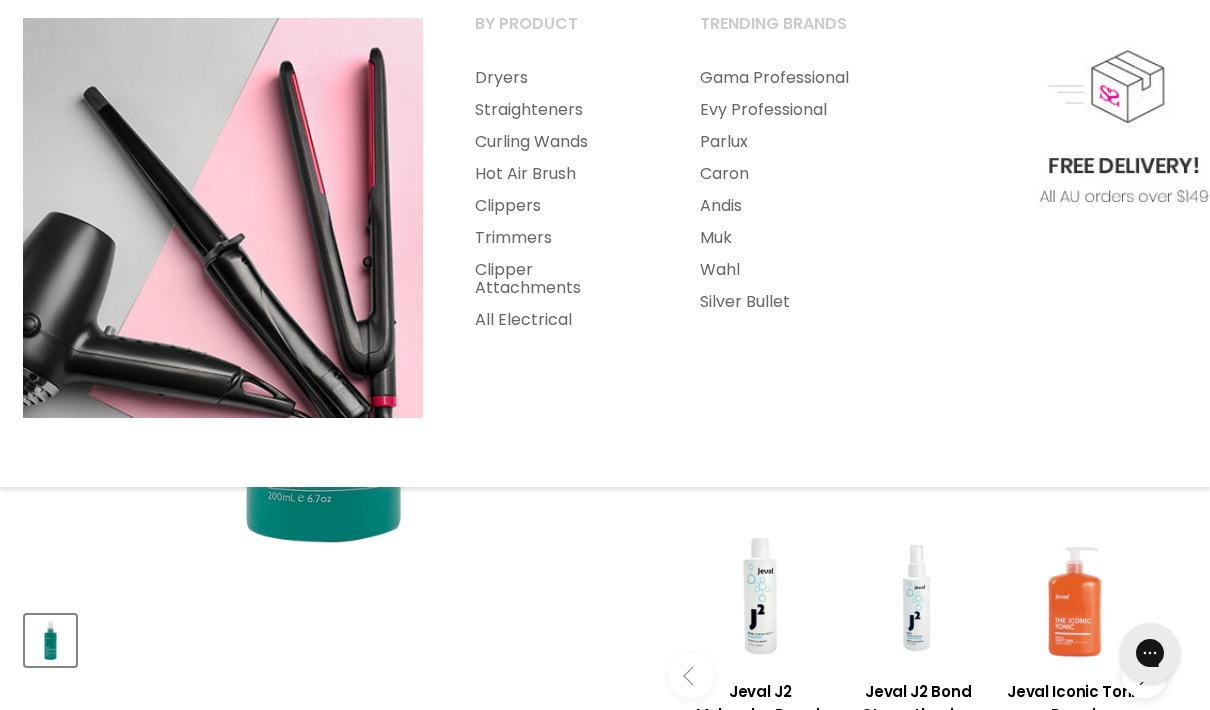 click on "Curling Wands" at bounding box center [560, 142] 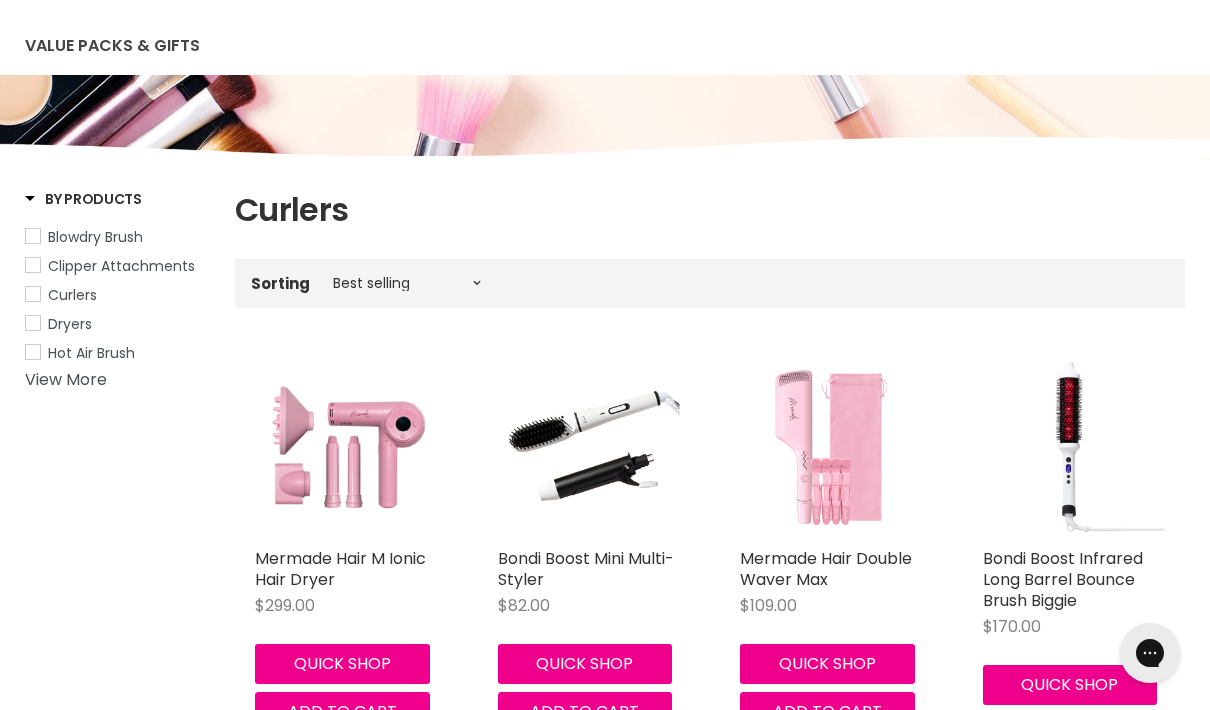 scroll, scrollTop: 0, scrollLeft: 0, axis: both 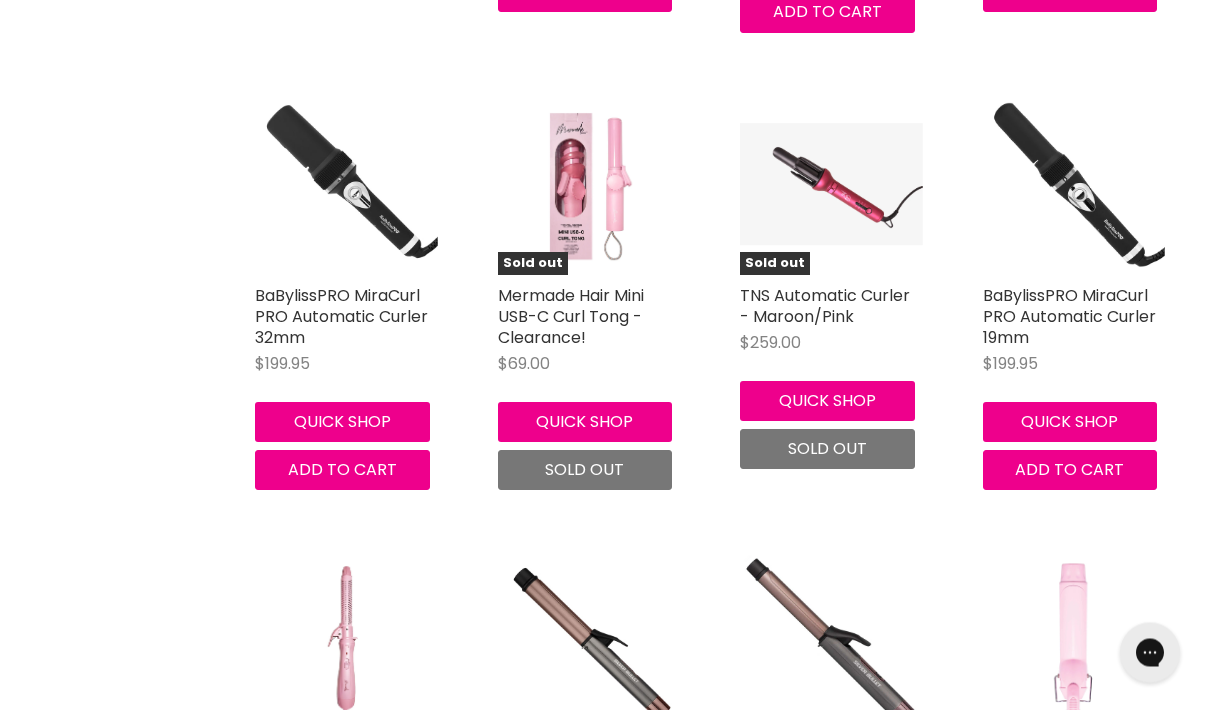 click at bounding box center (1074, 185) 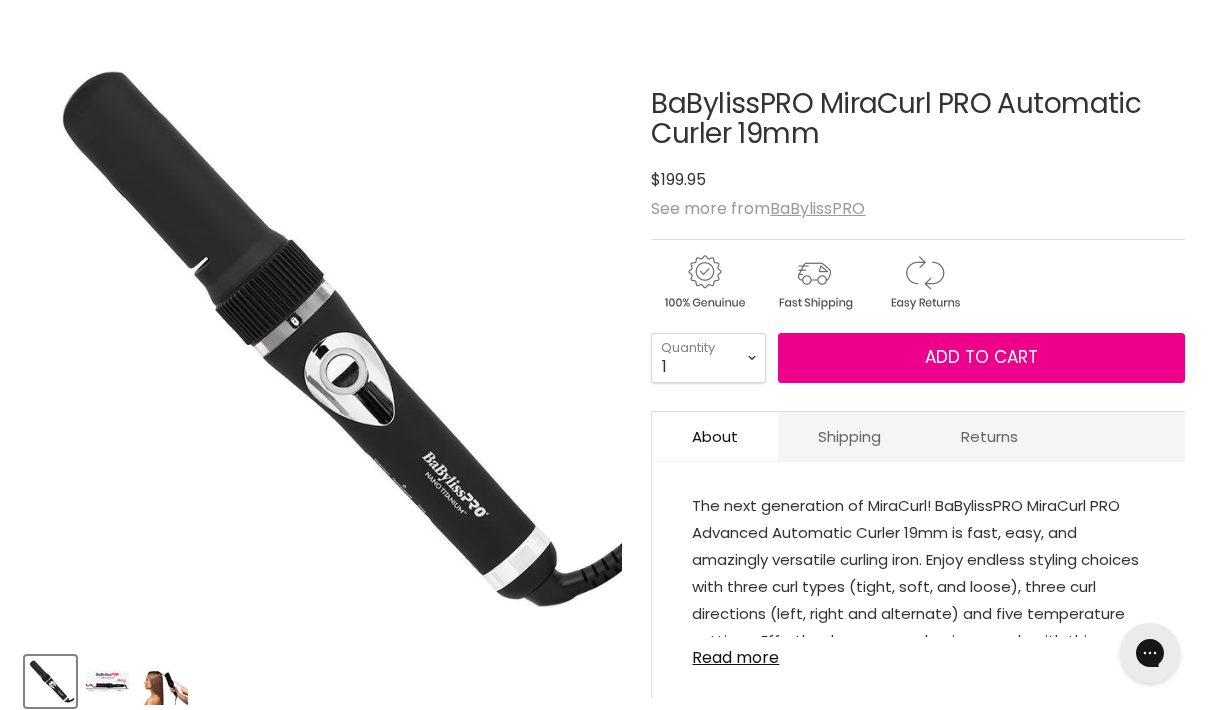 scroll, scrollTop: 0, scrollLeft: 0, axis: both 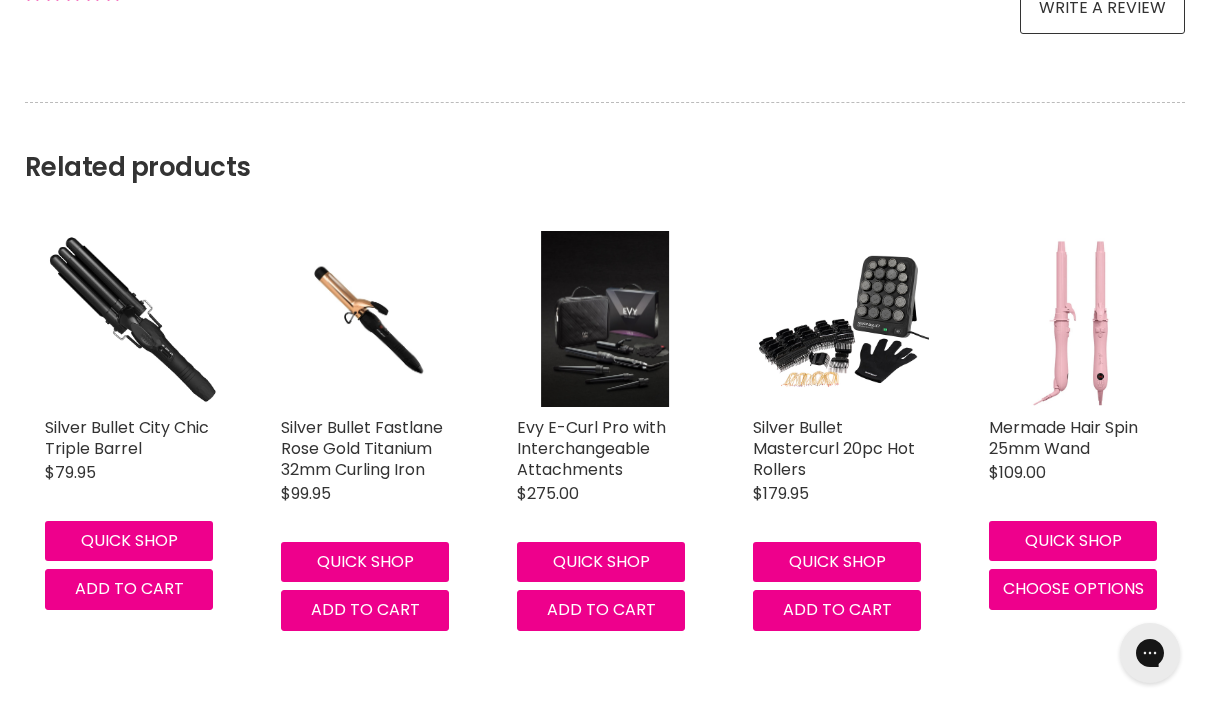 click at bounding box center (841, 319) 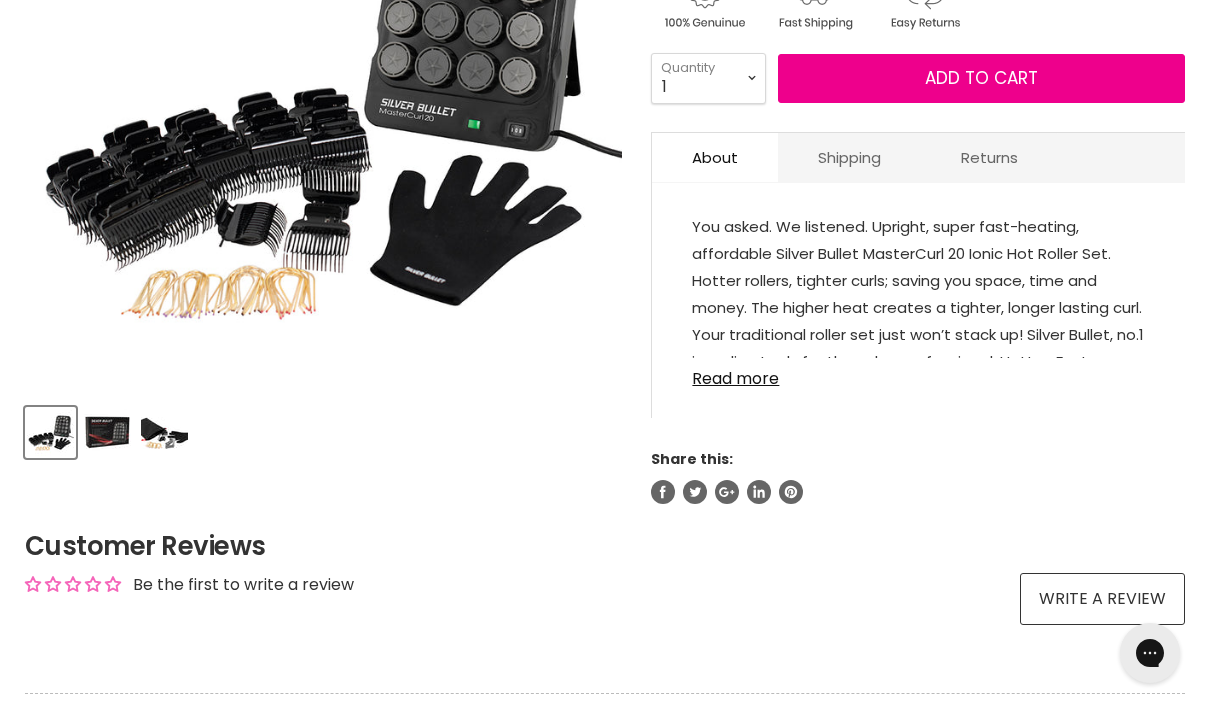 scroll, scrollTop: 0, scrollLeft: 0, axis: both 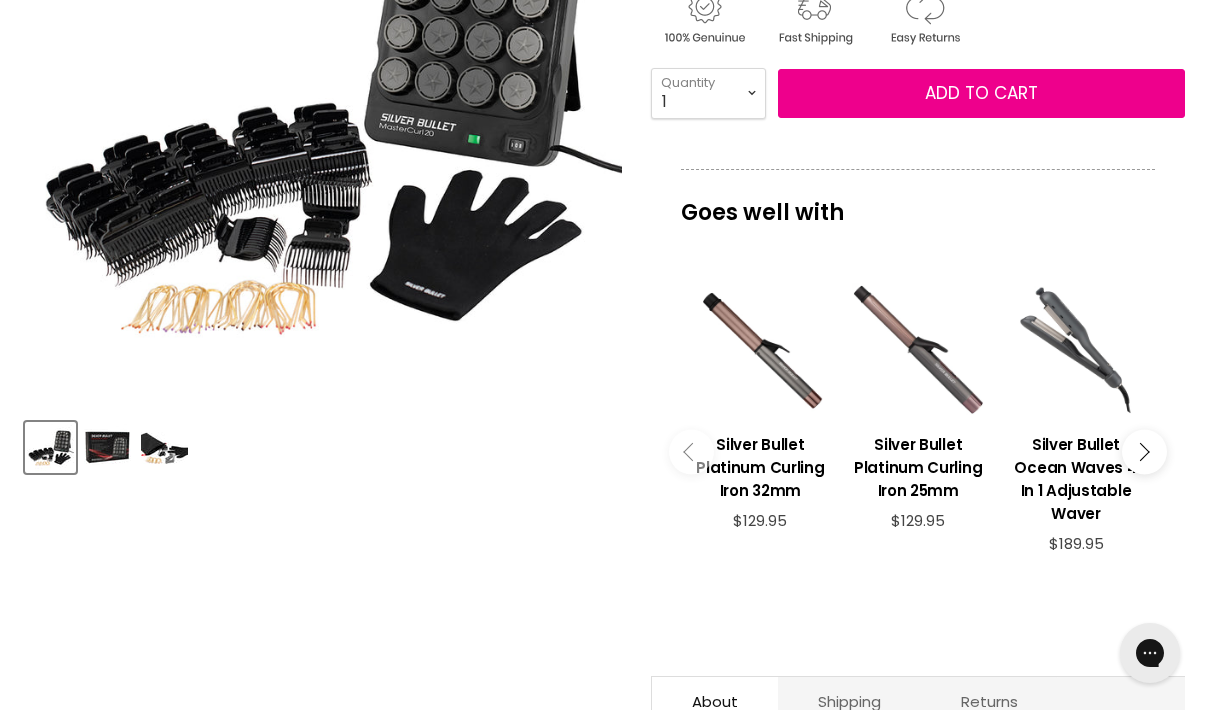click at bounding box center (107, 447) 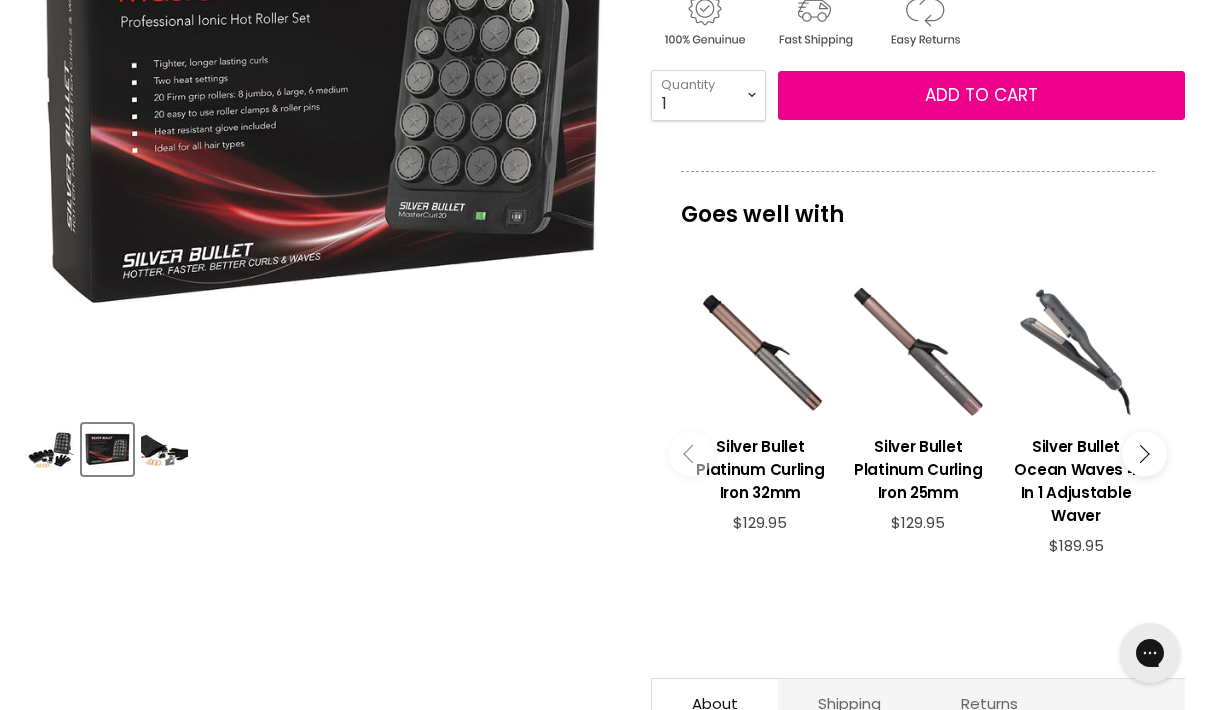 scroll, scrollTop: 494, scrollLeft: 0, axis: vertical 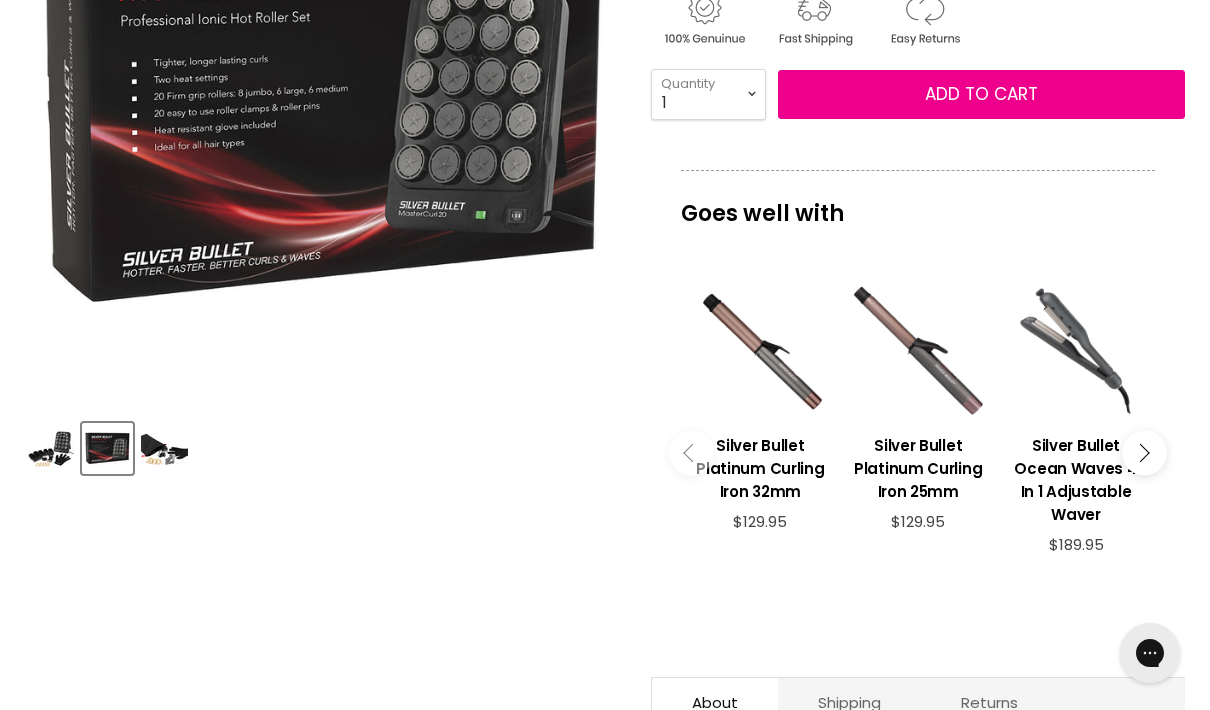click at bounding box center [164, 448] 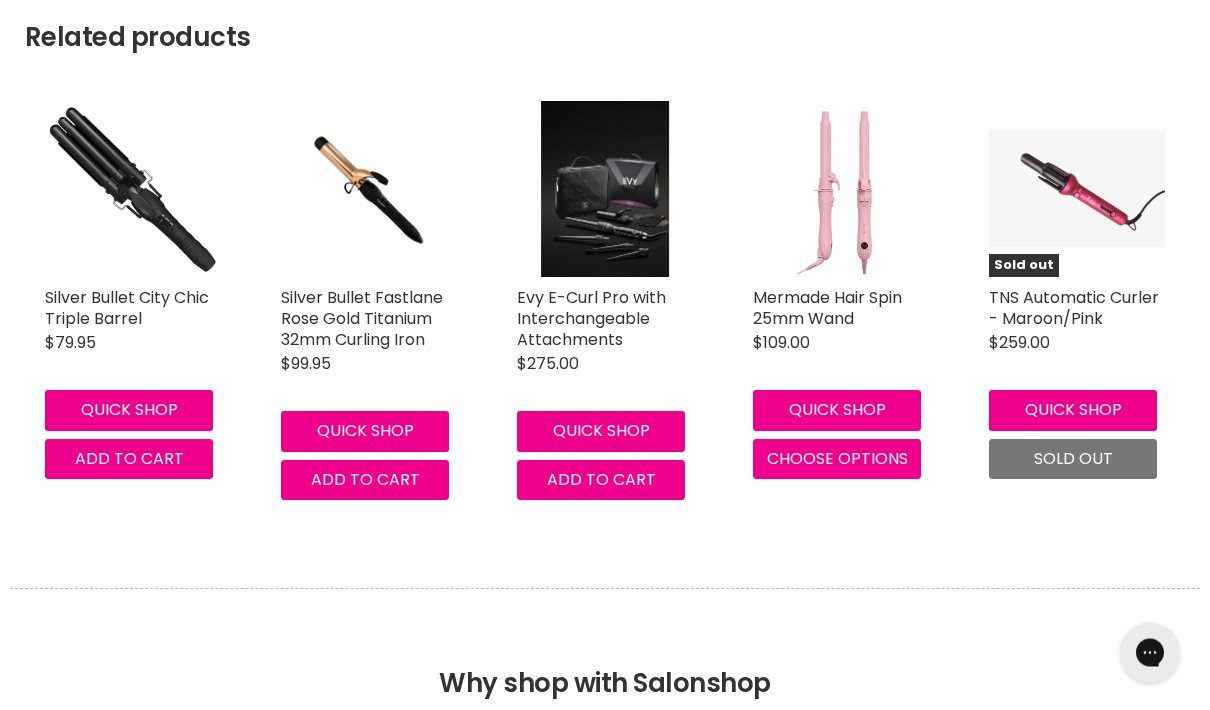 scroll, scrollTop: 1761, scrollLeft: 0, axis: vertical 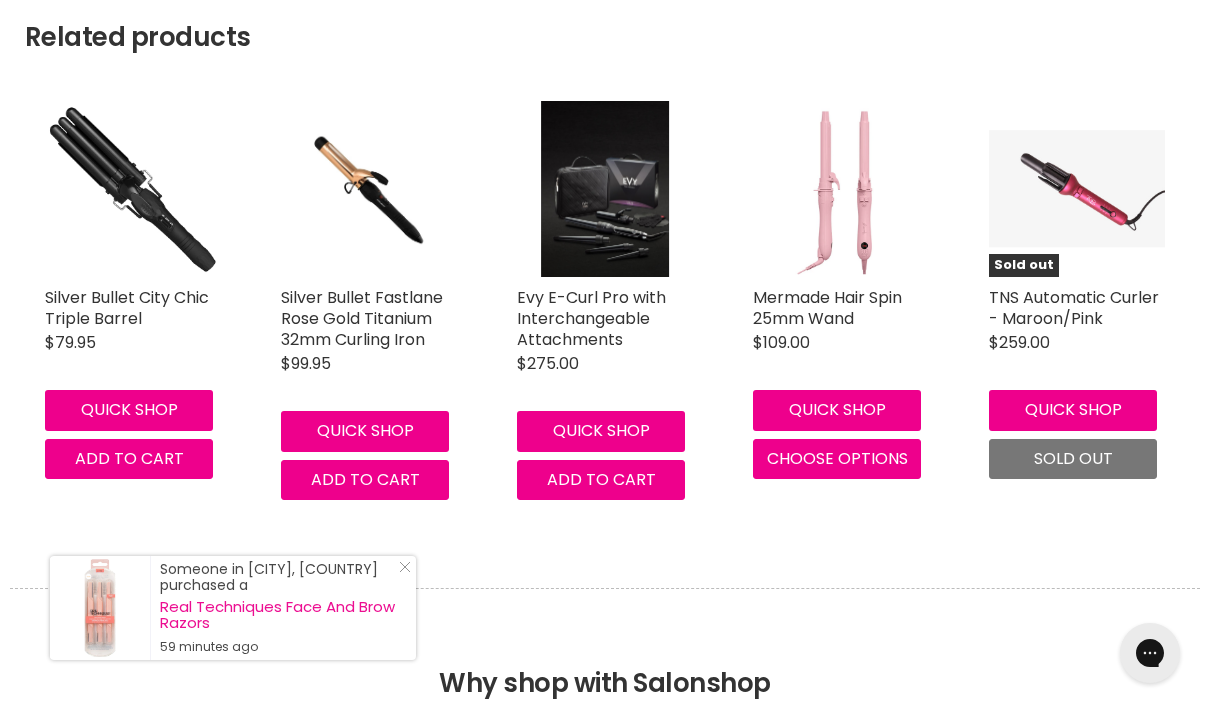 click at bounding box center (605, 188) 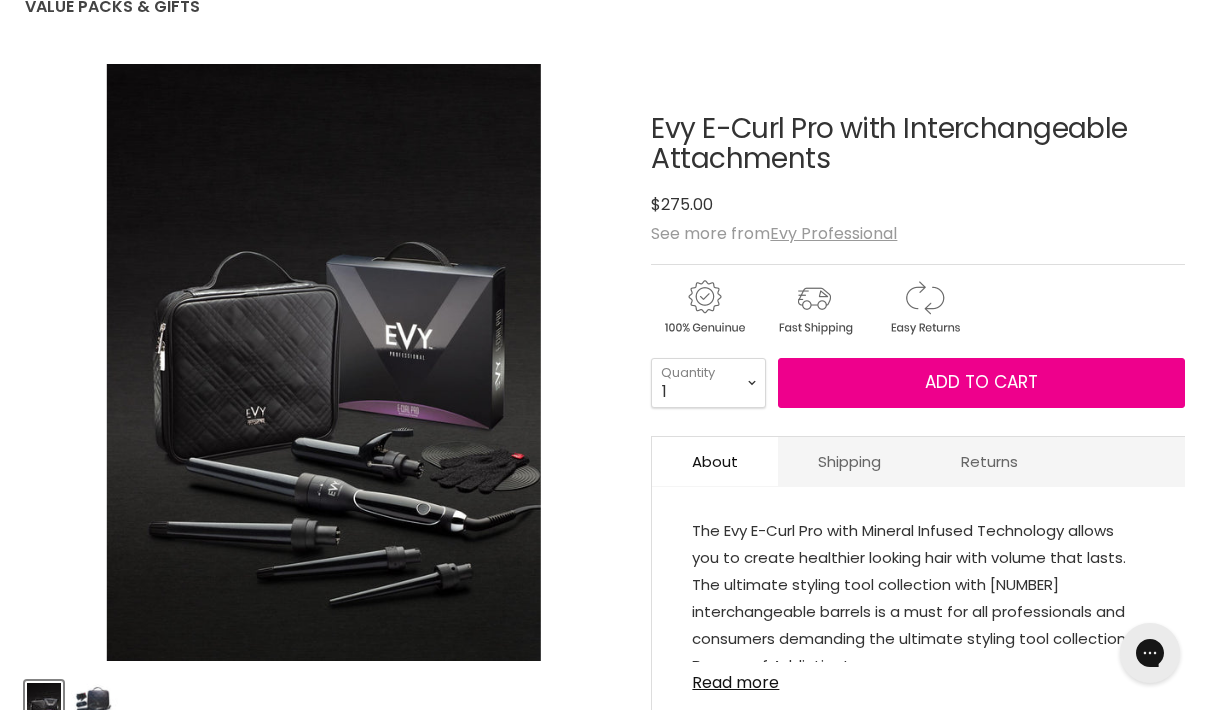 scroll, scrollTop: 0, scrollLeft: 0, axis: both 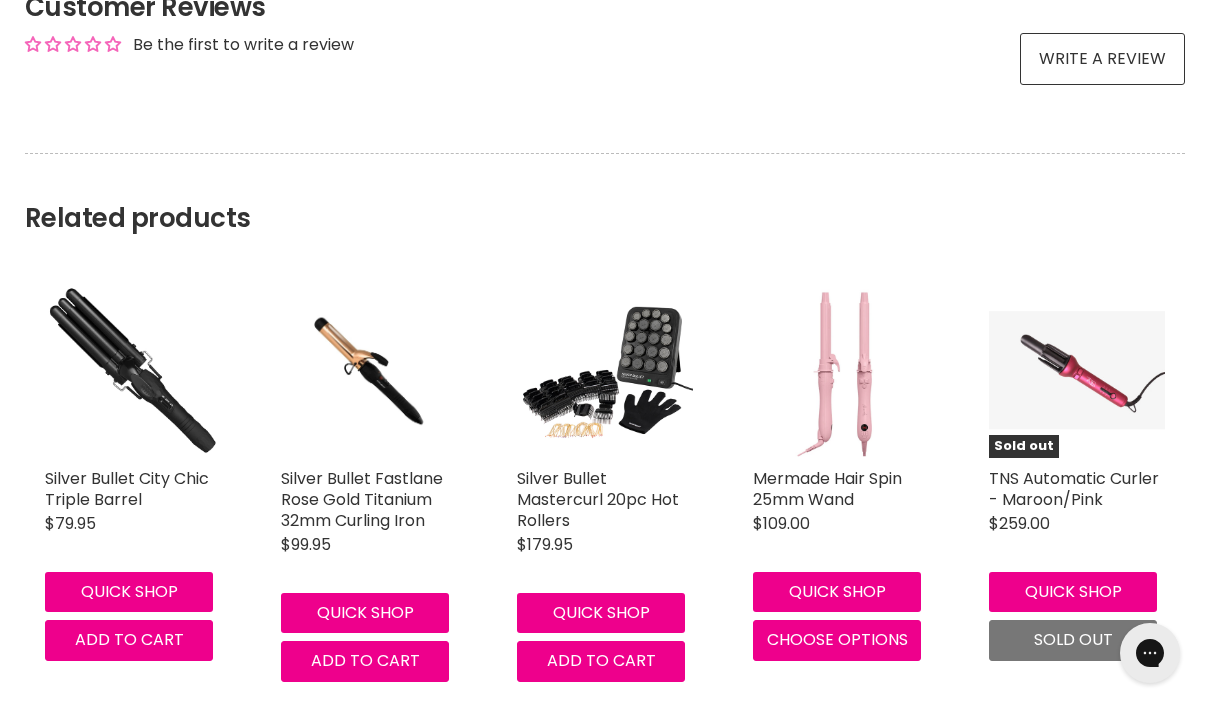 click on "Silver Bullet Mastercurl 20pc Hot Rollers" at bounding box center (598, 499) 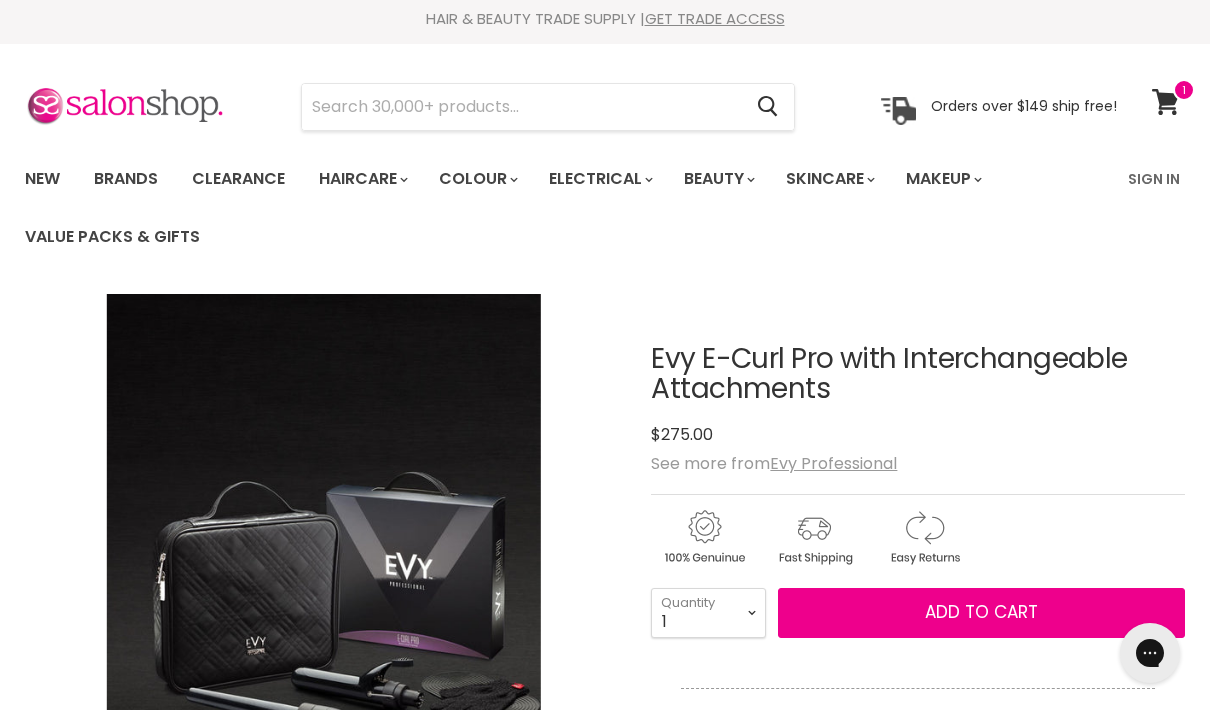 scroll, scrollTop: 0, scrollLeft: 0, axis: both 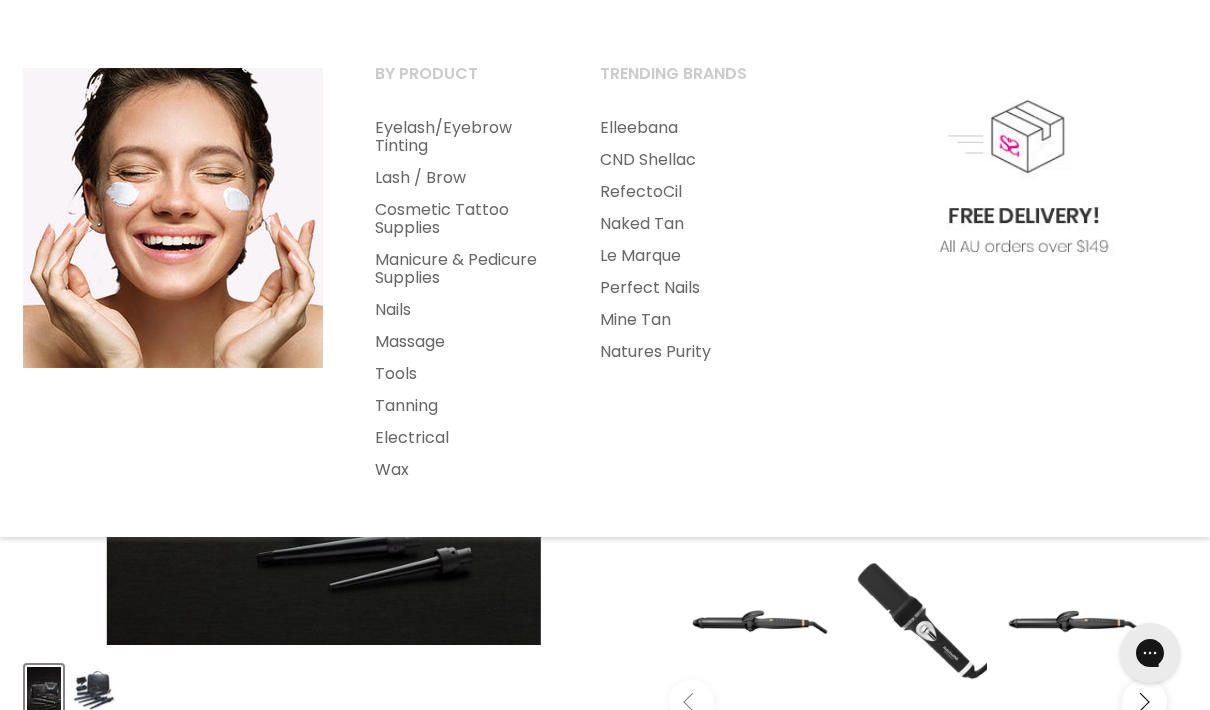 click on "Lash / Brow" at bounding box center (460, 178) 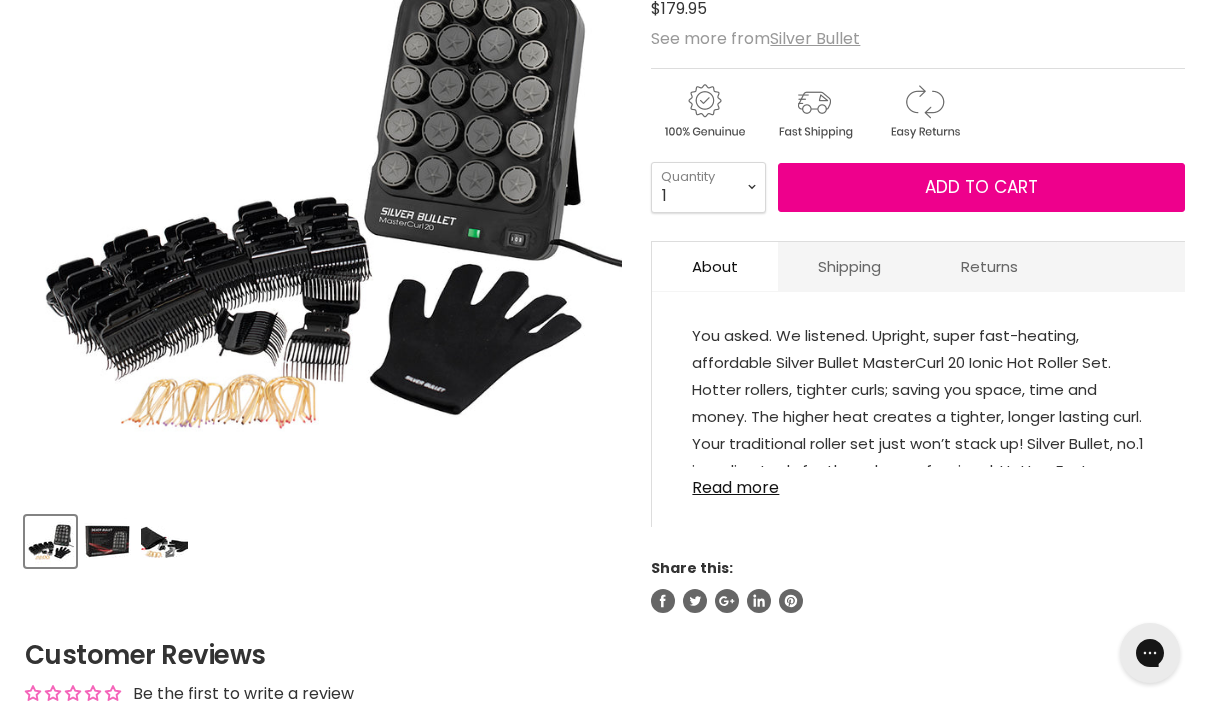 scroll, scrollTop: 0, scrollLeft: 0, axis: both 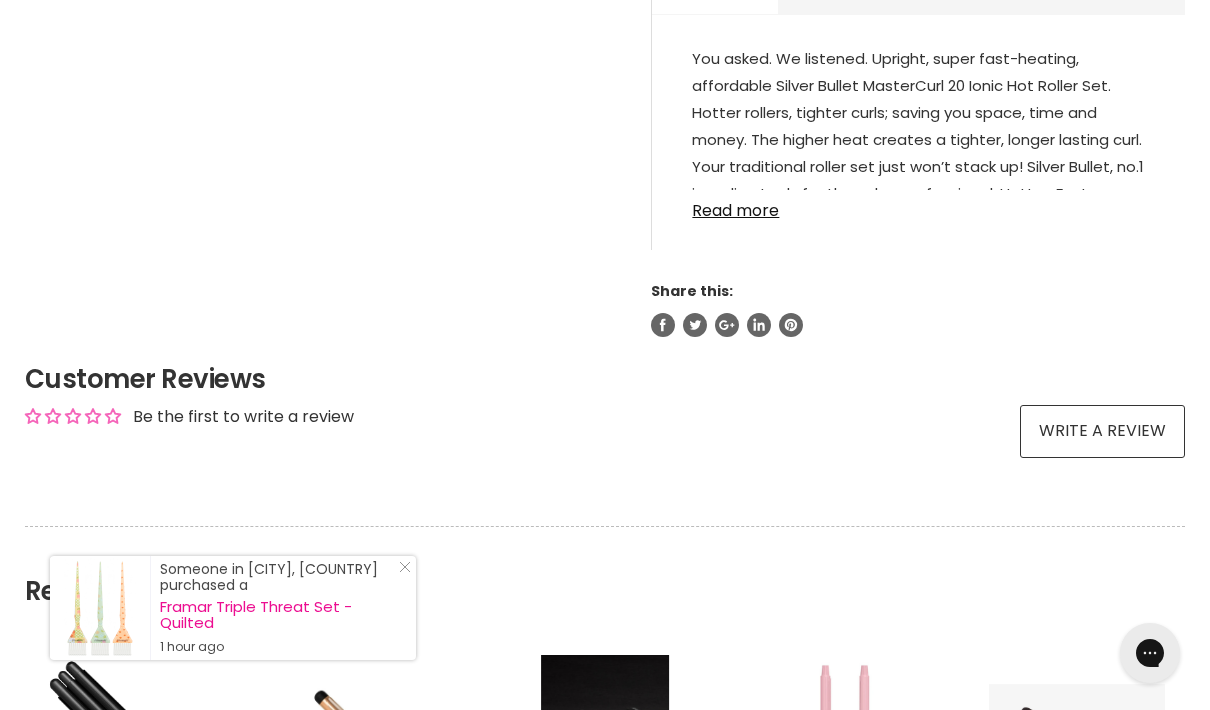click on "Read more" at bounding box center (918, 205) 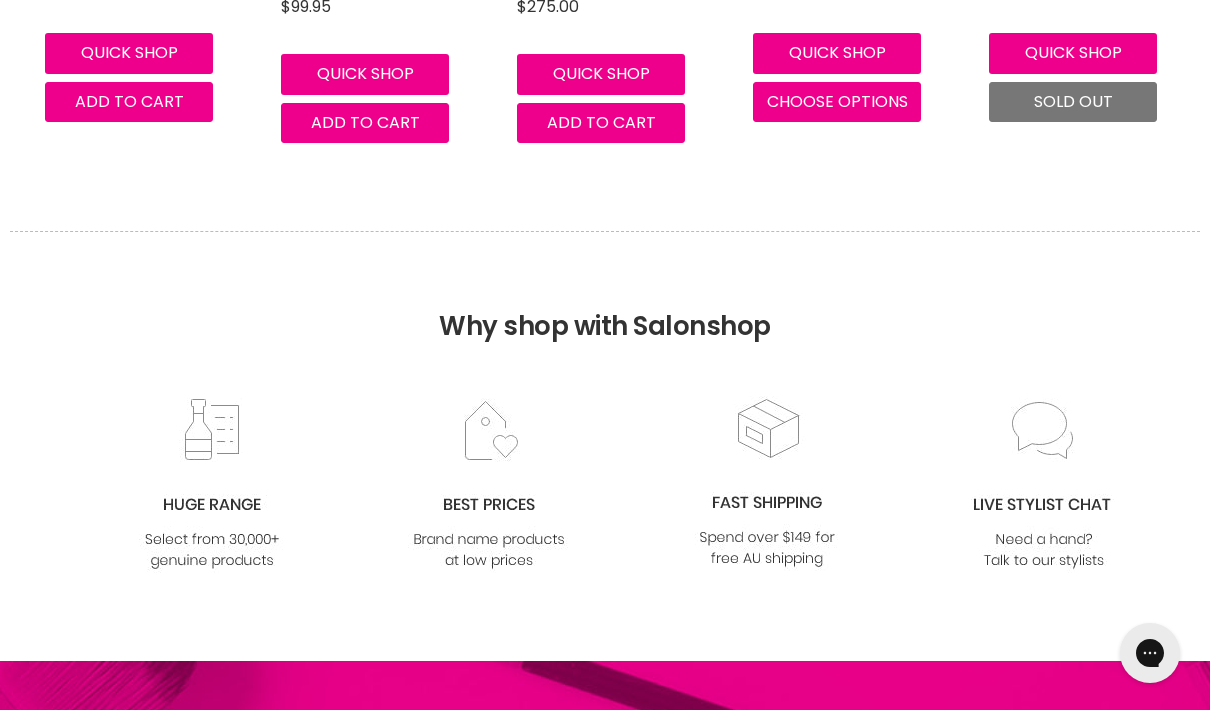 scroll, scrollTop: 2105, scrollLeft: 0, axis: vertical 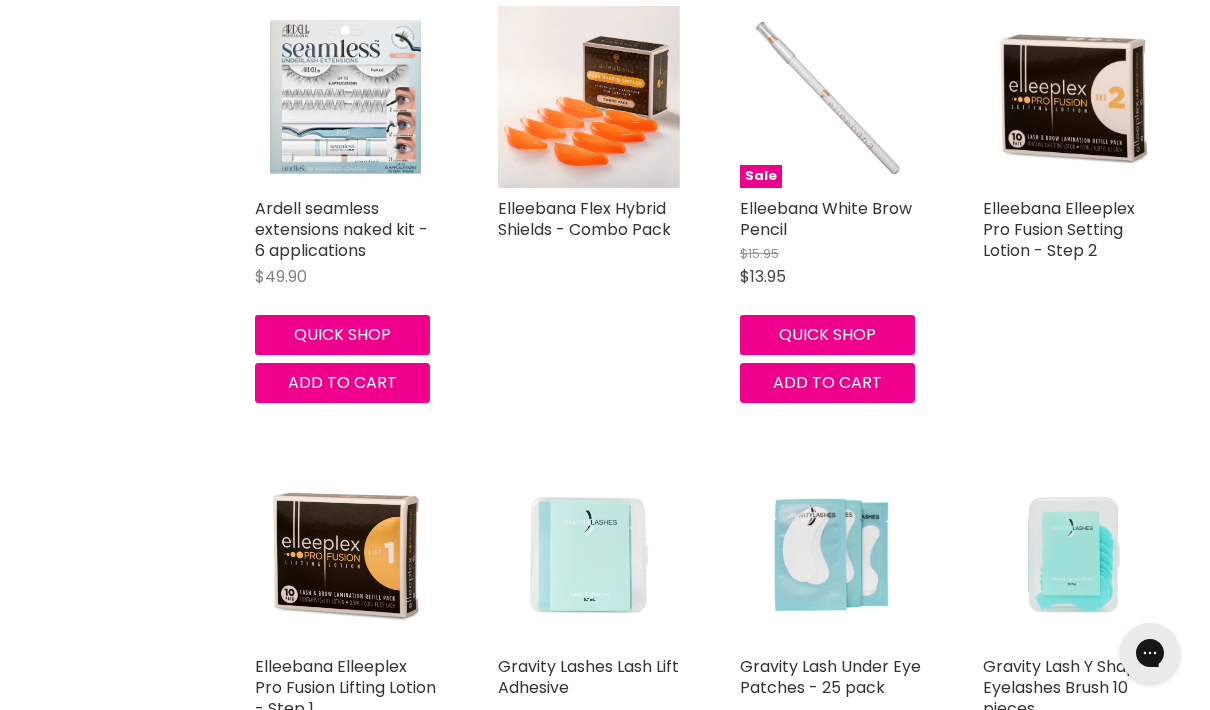 click at bounding box center (1074, 97) 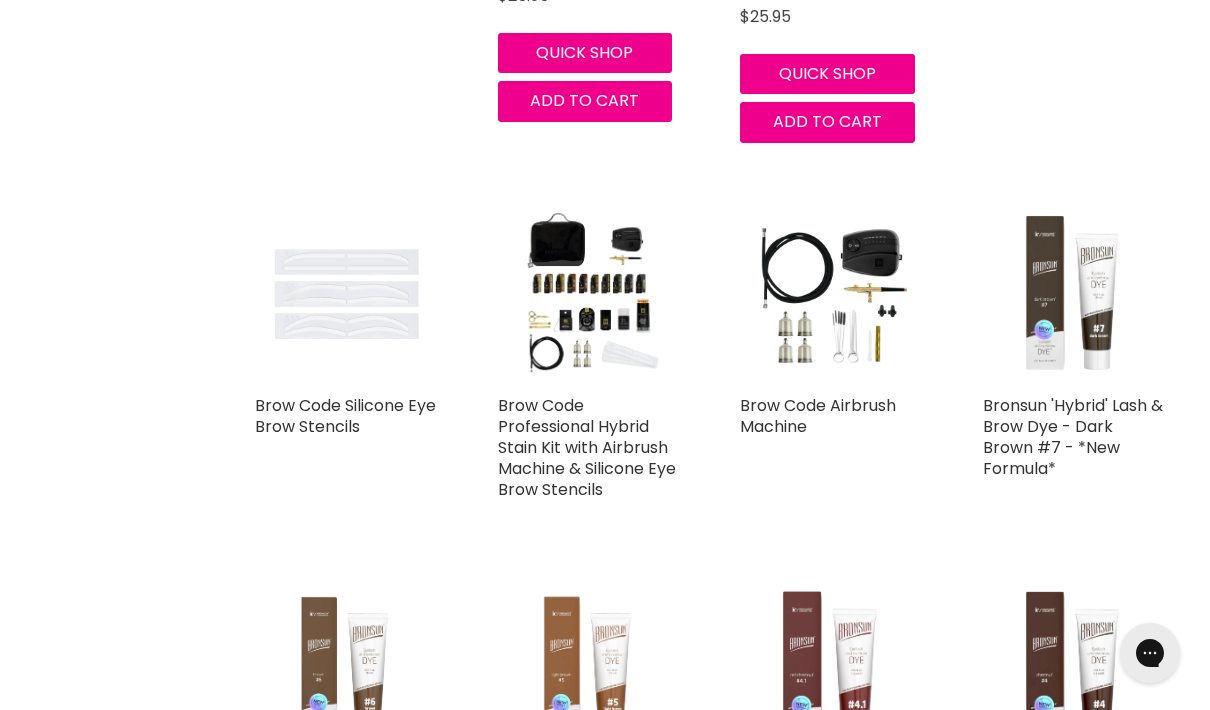 scroll, scrollTop: 3687, scrollLeft: 0, axis: vertical 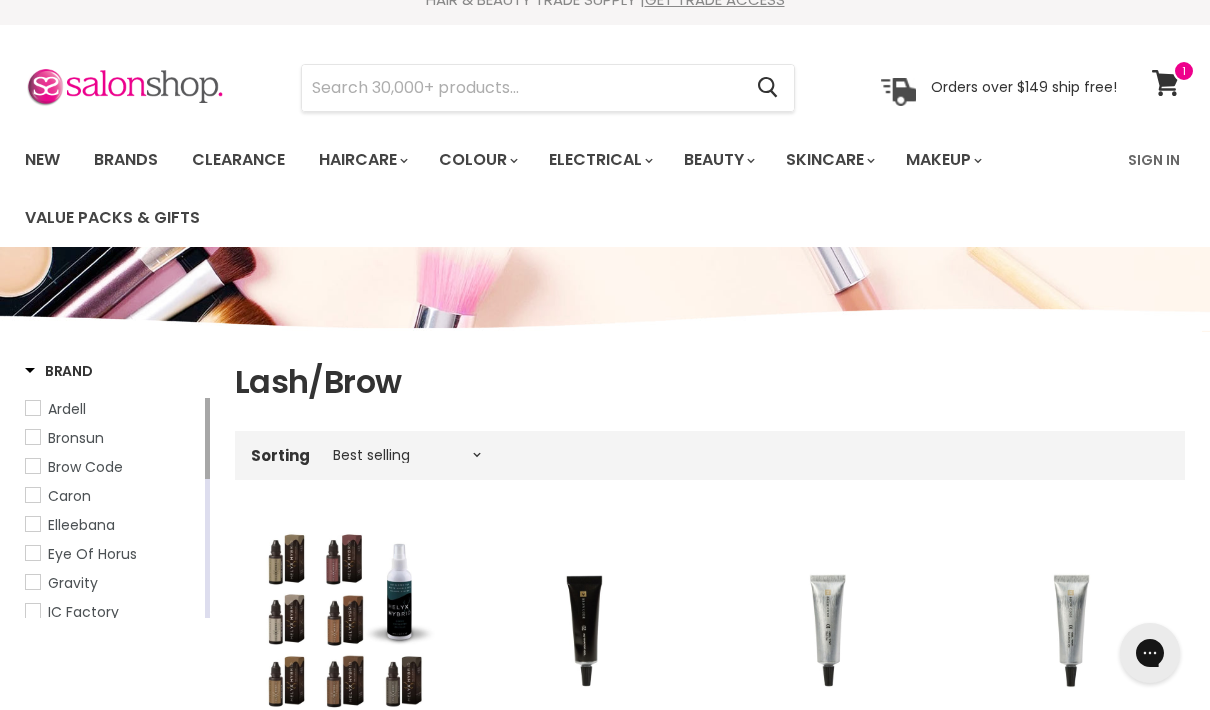 click on "Clearance" at bounding box center [238, 160] 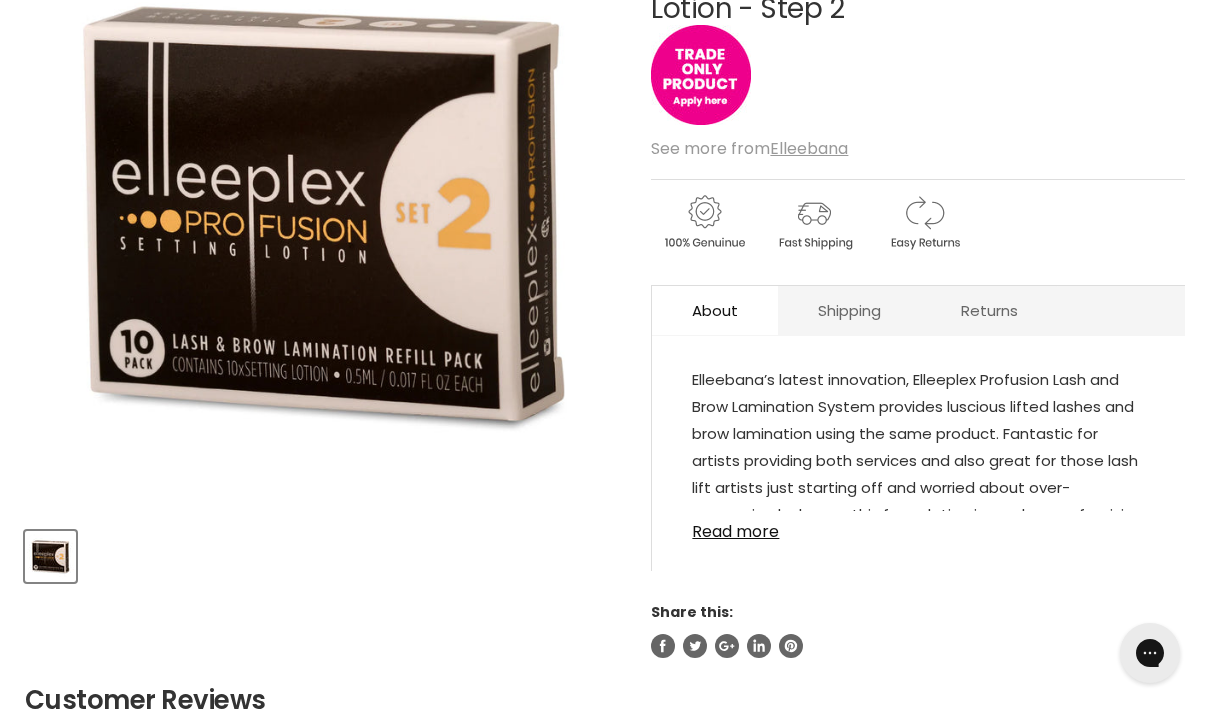scroll, scrollTop: 0, scrollLeft: 0, axis: both 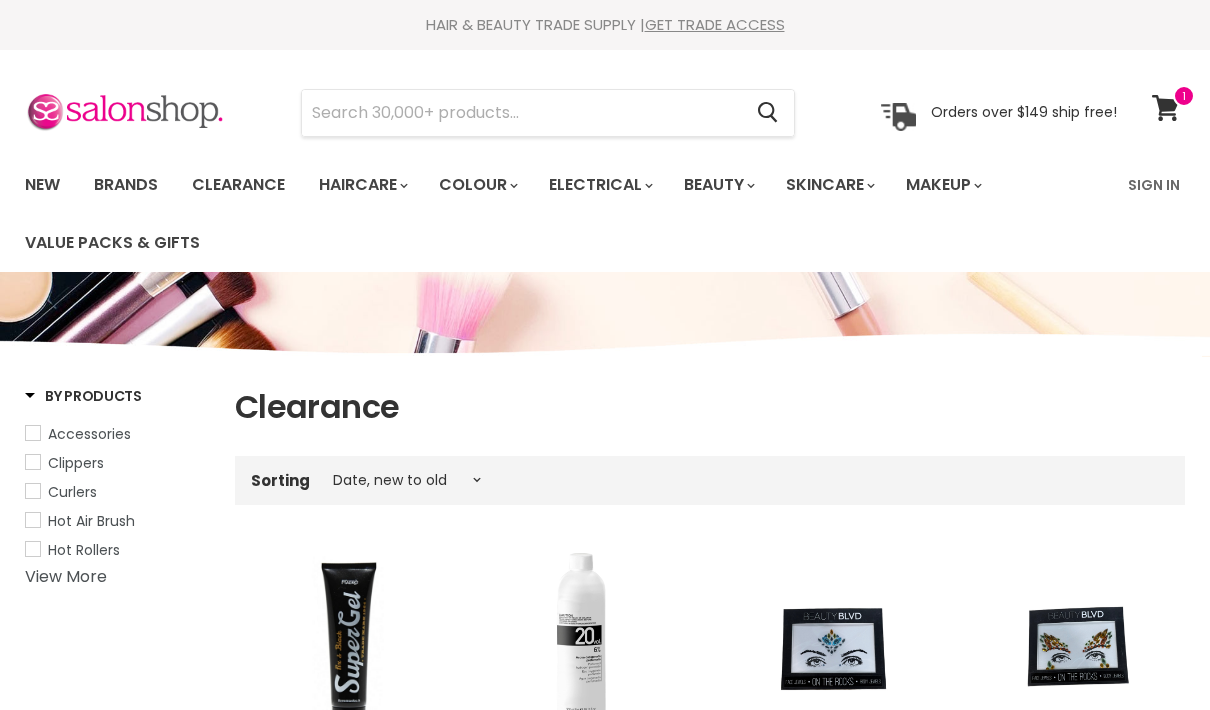 select on "created-descending" 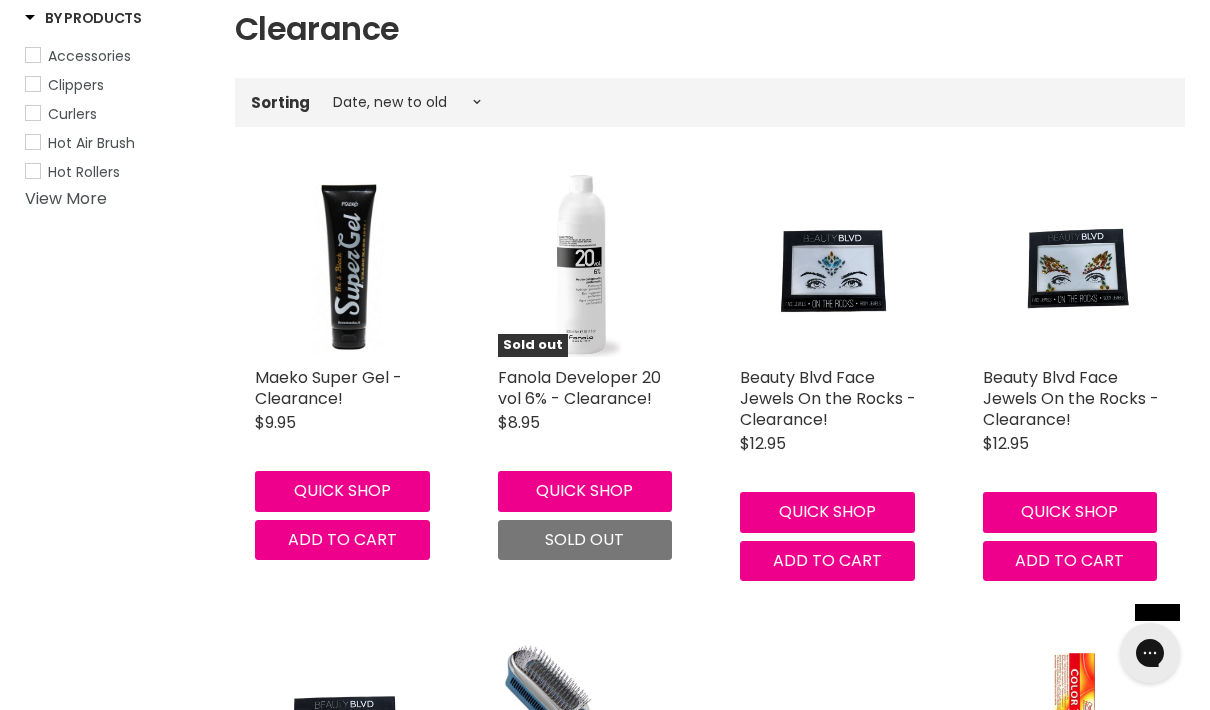 scroll, scrollTop: 421, scrollLeft: 0, axis: vertical 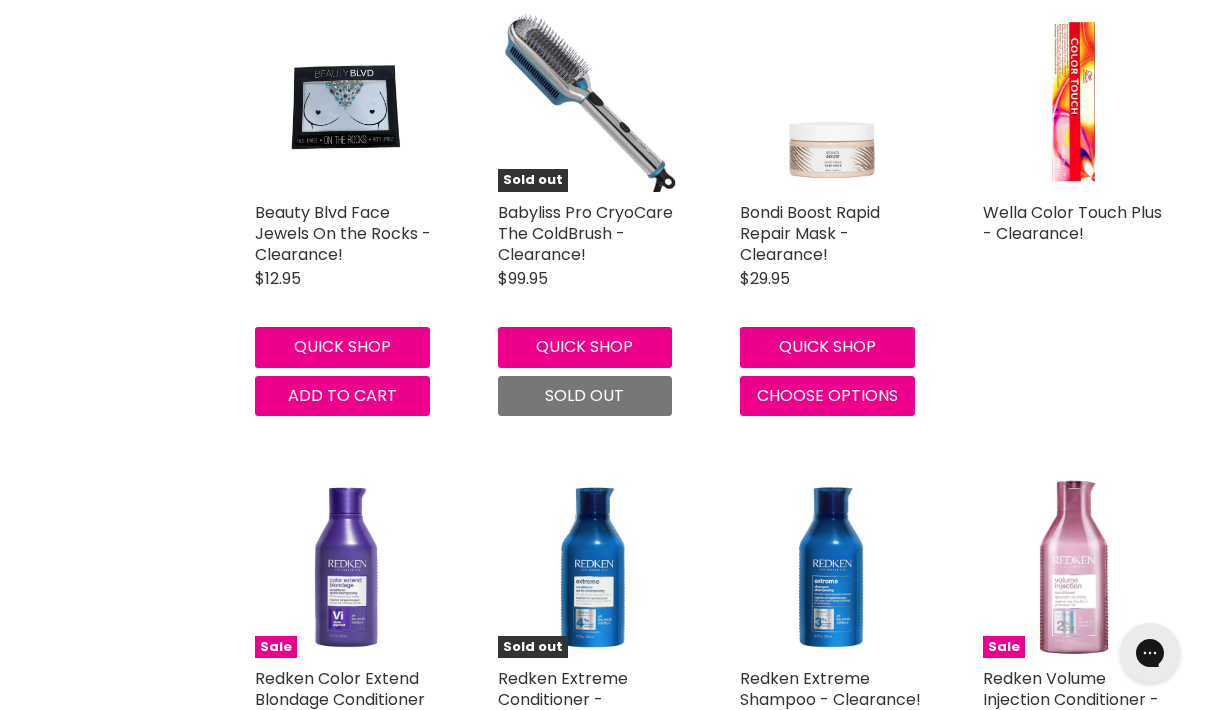 click on "Sold out
Babyliss Pro CryoCare The ColdBrush - Clearance!
BaBylissPRO
$99.95
The new BaBylissPRO CryoCare ColdBrush™ is a revolutionary technology in hair tools. Achieve amazing results with no damage to your hair, un...
View full details" at bounding box center [589, 213] 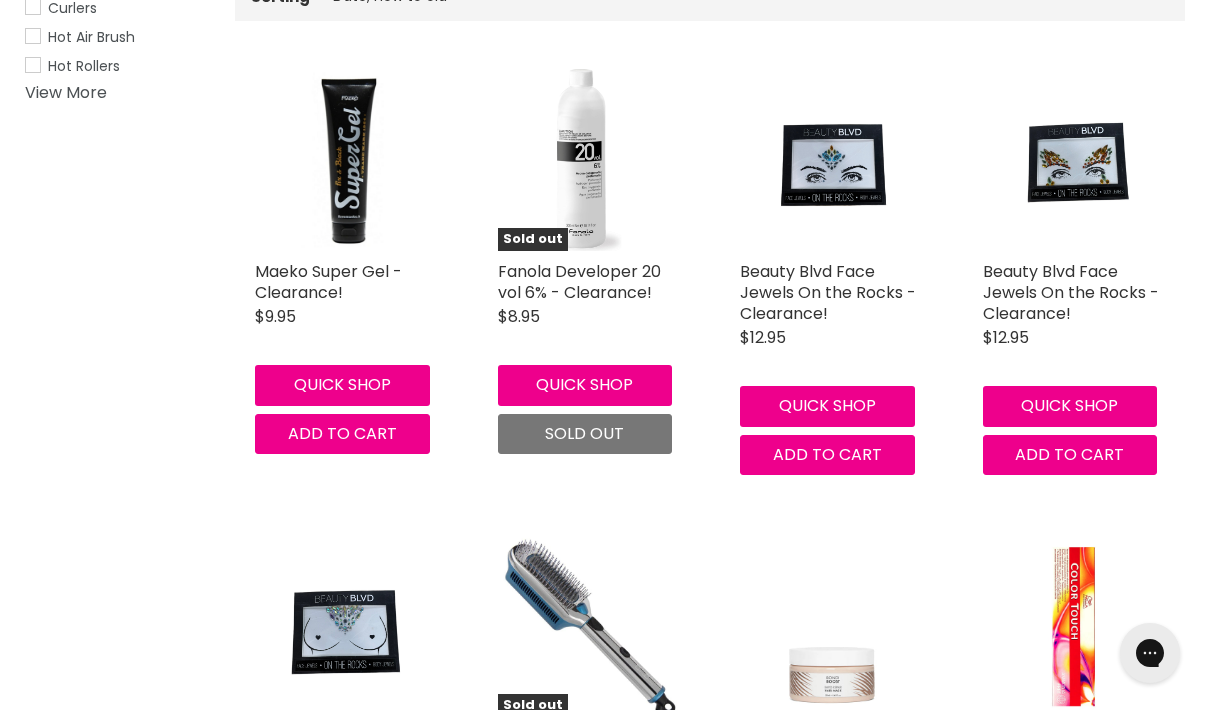 scroll, scrollTop: 532, scrollLeft: 0, axis: vertical 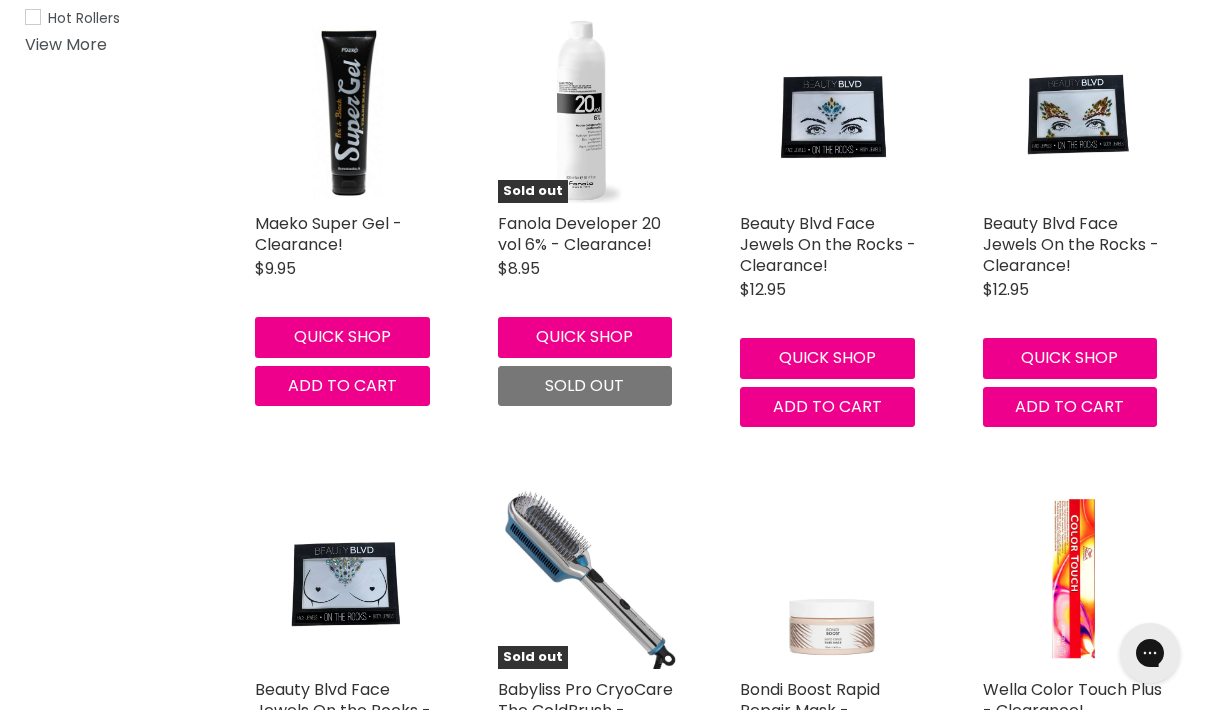 click at bounding box center (588, 112) 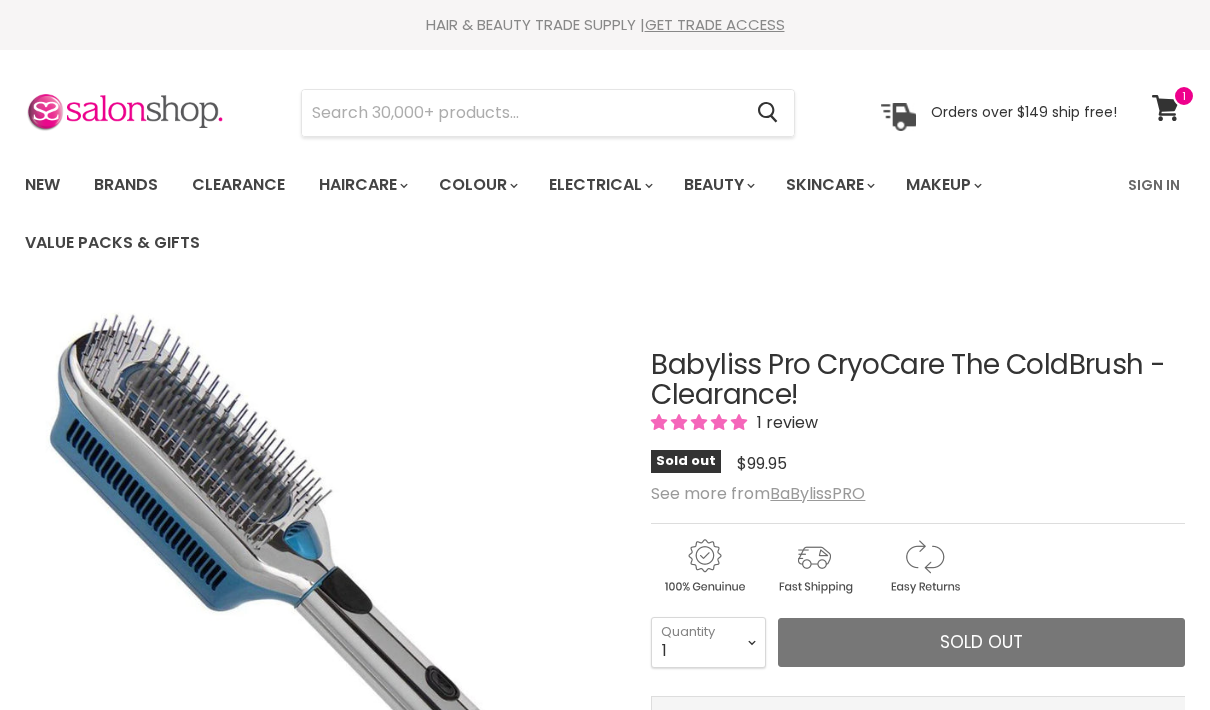 scroll, scrollTop: 0, scrollLeft: 0, axis: both 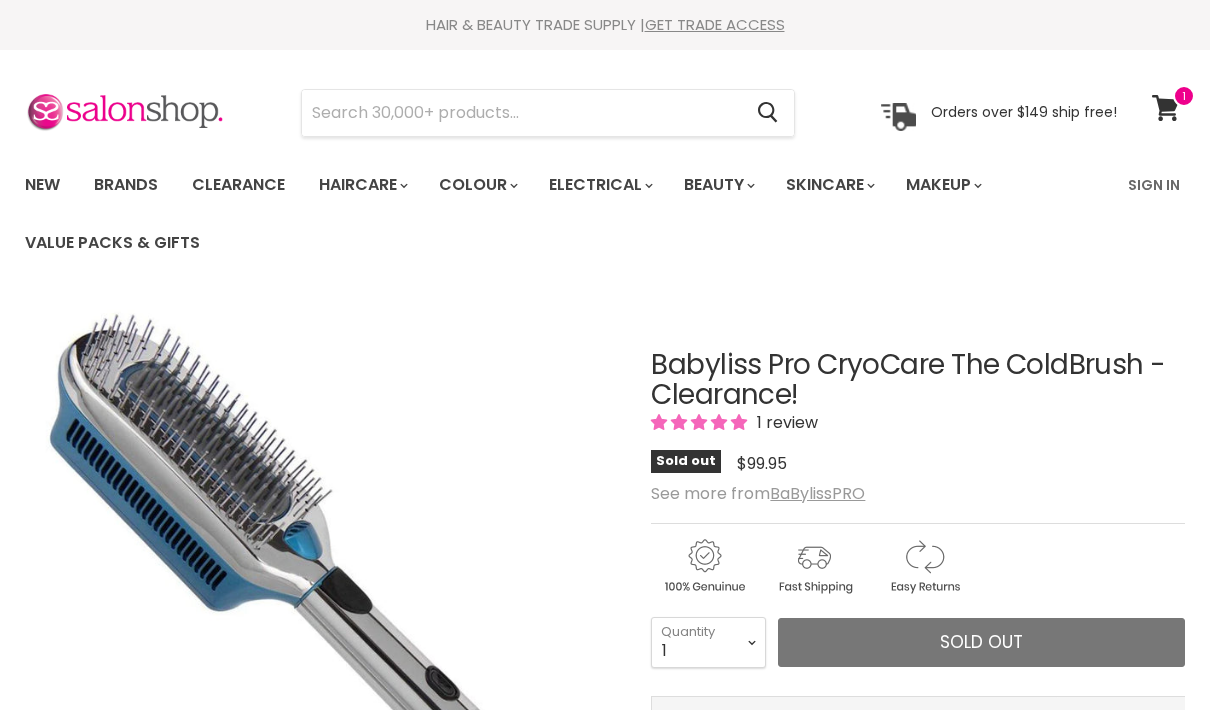 click on "Makeup" at bounding box center (942, 185) 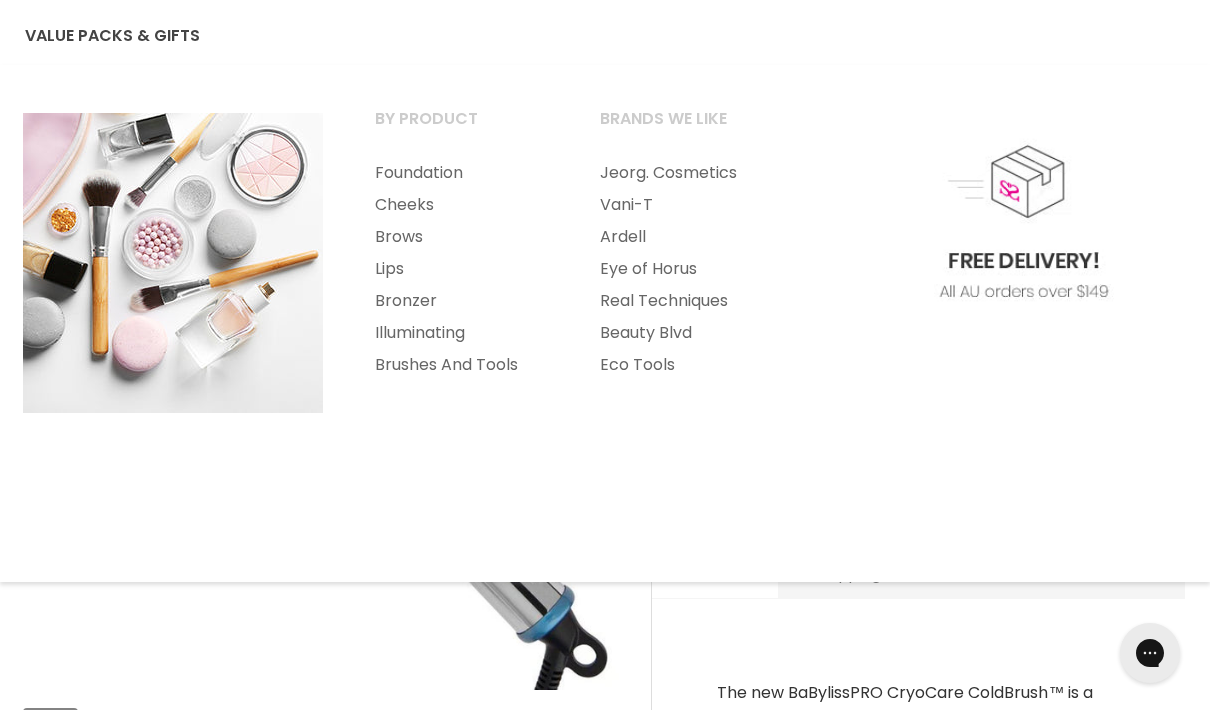 scroll, scrollTop: 0, scrollLeft: 0, axis: both 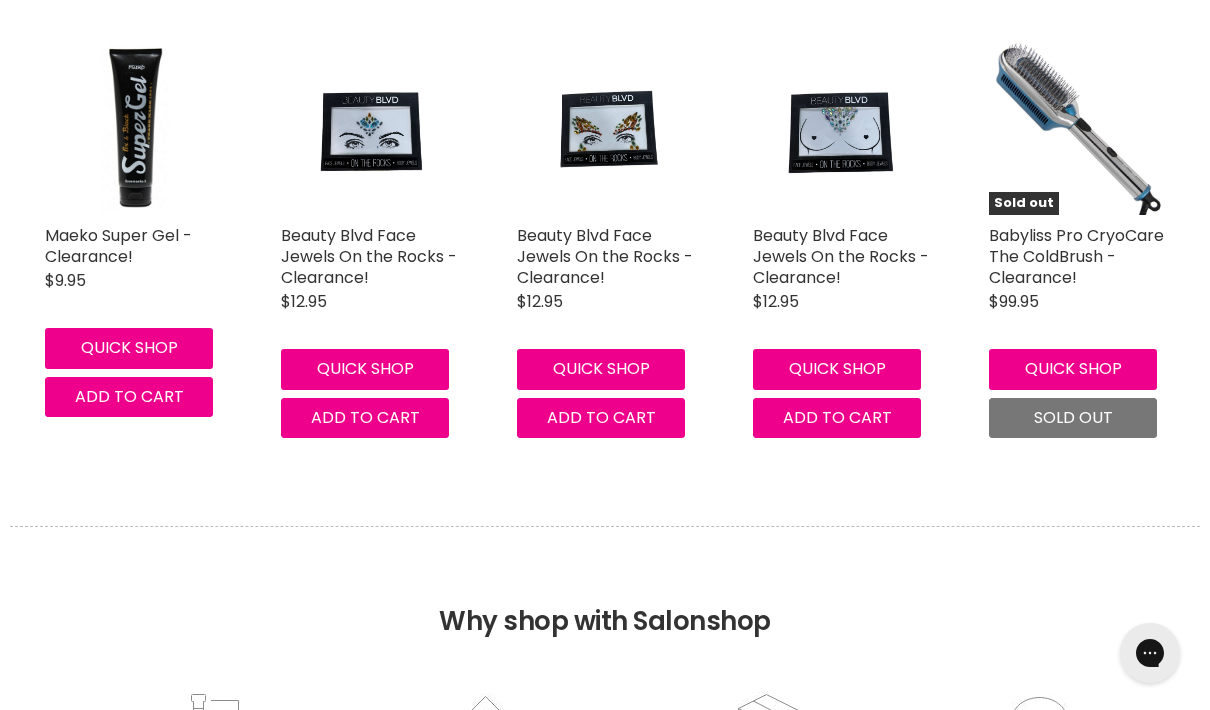 click on "Babyliss Pro CryoCare The ColdBrush - Clearance!" at bounding box center [1076, 256] 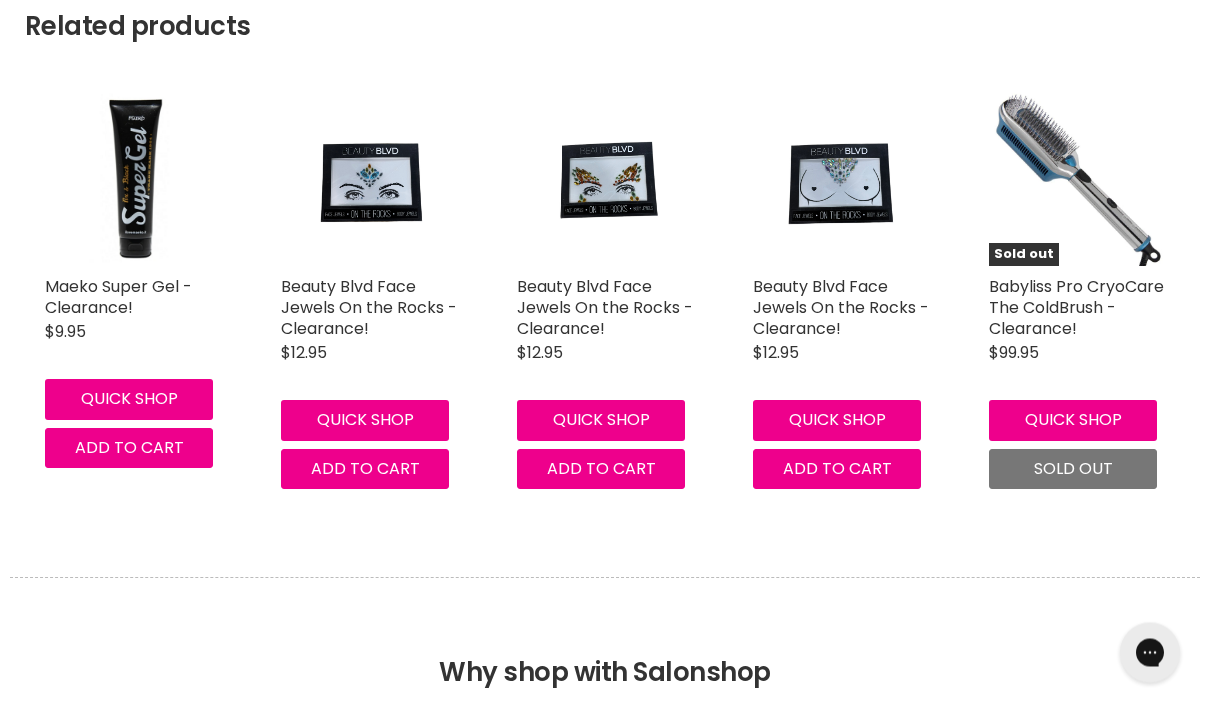 scroll, scrollTop: 1196, scrollLeft: 0, axis: vertical 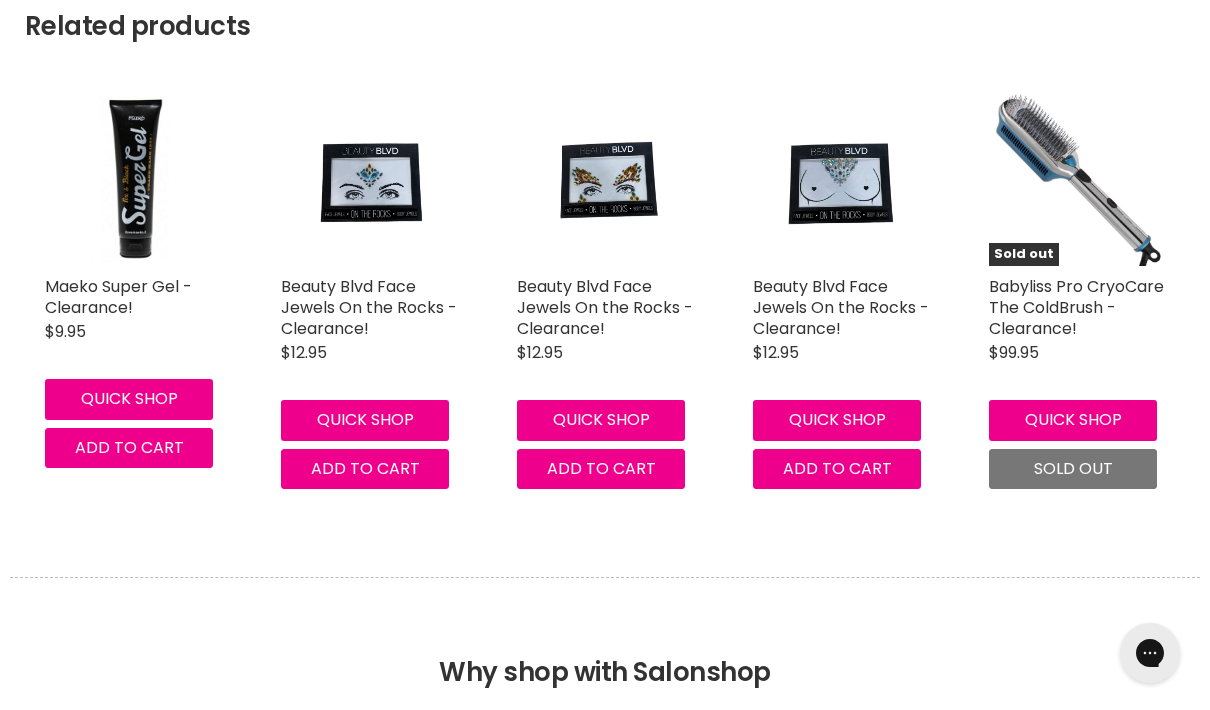 click at bounding box center [1077, 178] 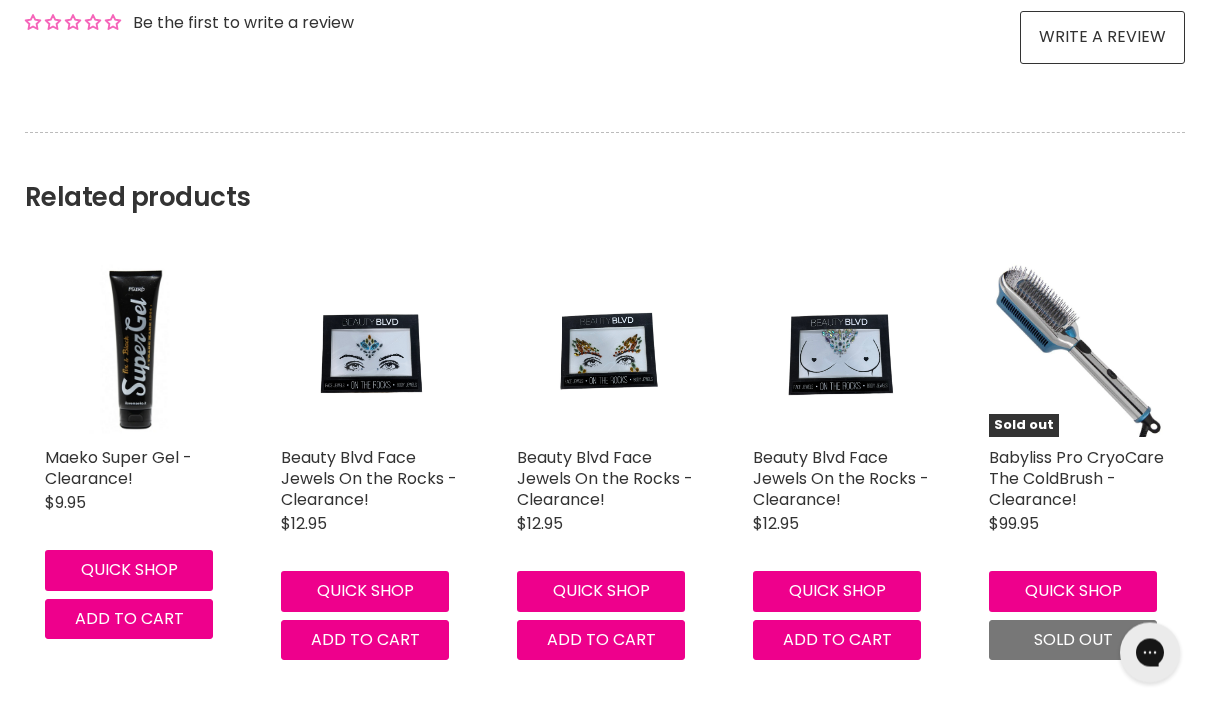 scroll, scrollTop: 1025, scrollLeft: 0, axis: vertical 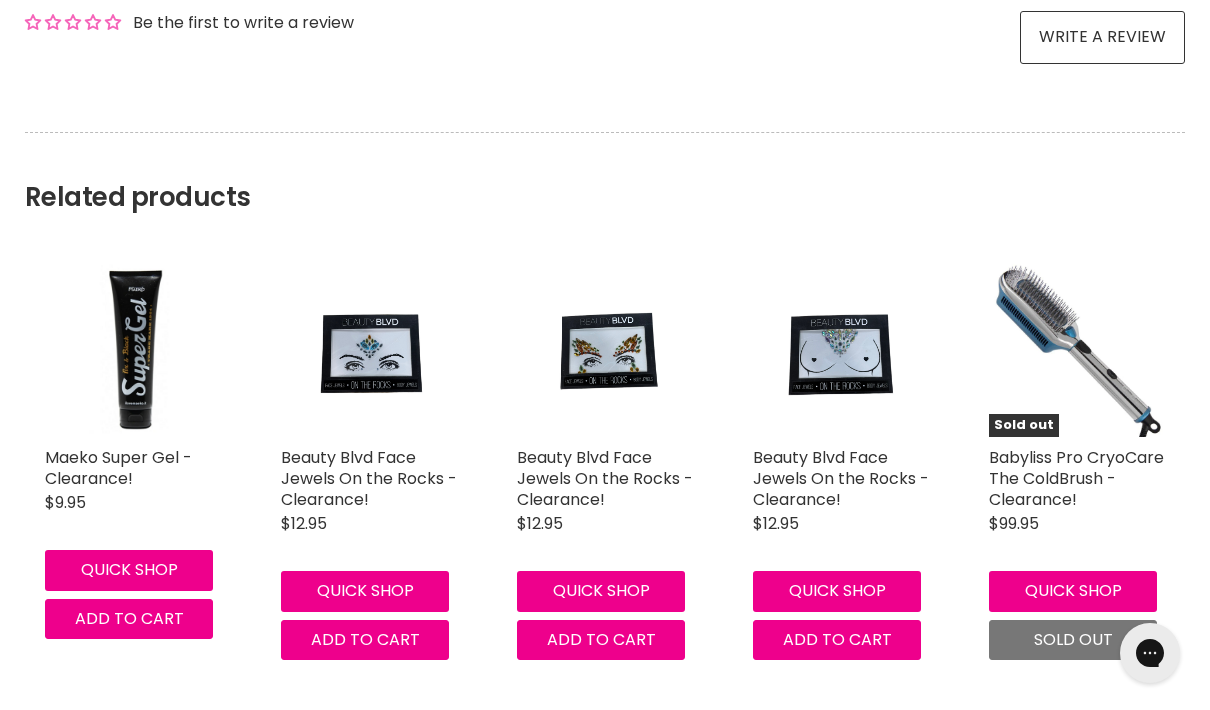 click at bounding box center (1077, 349) 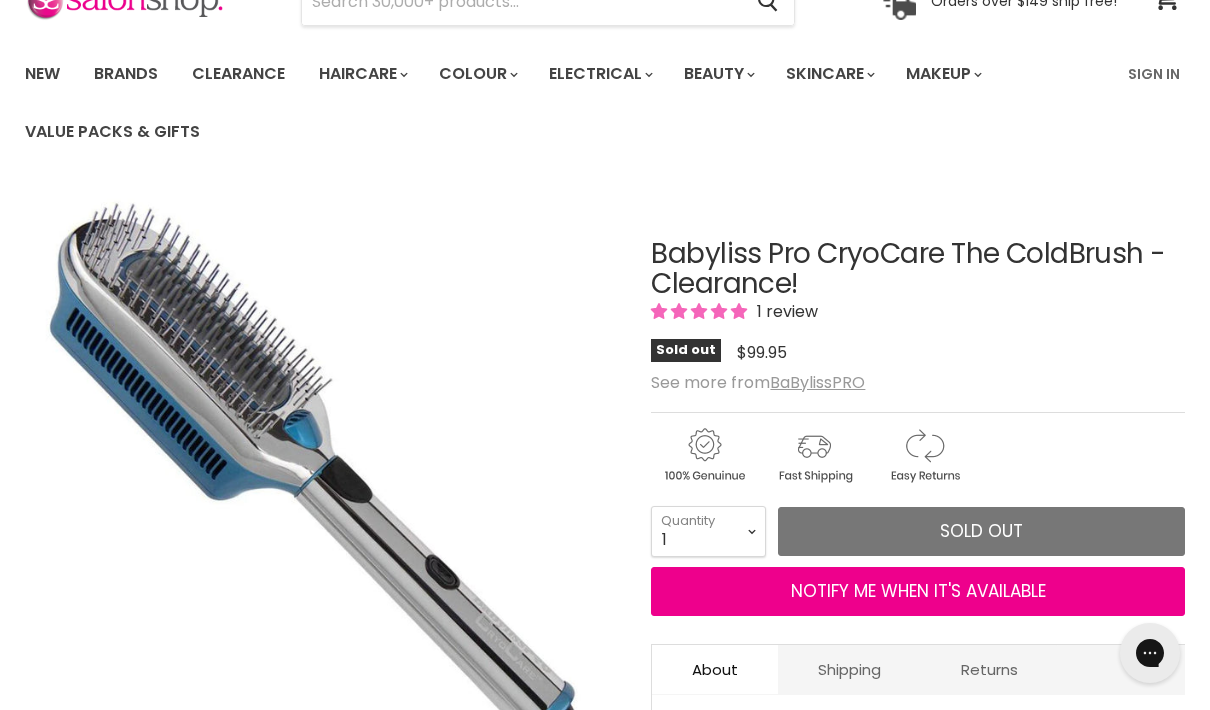 scroll, scrollTop: 0, scrollLeft: 0, axis: both 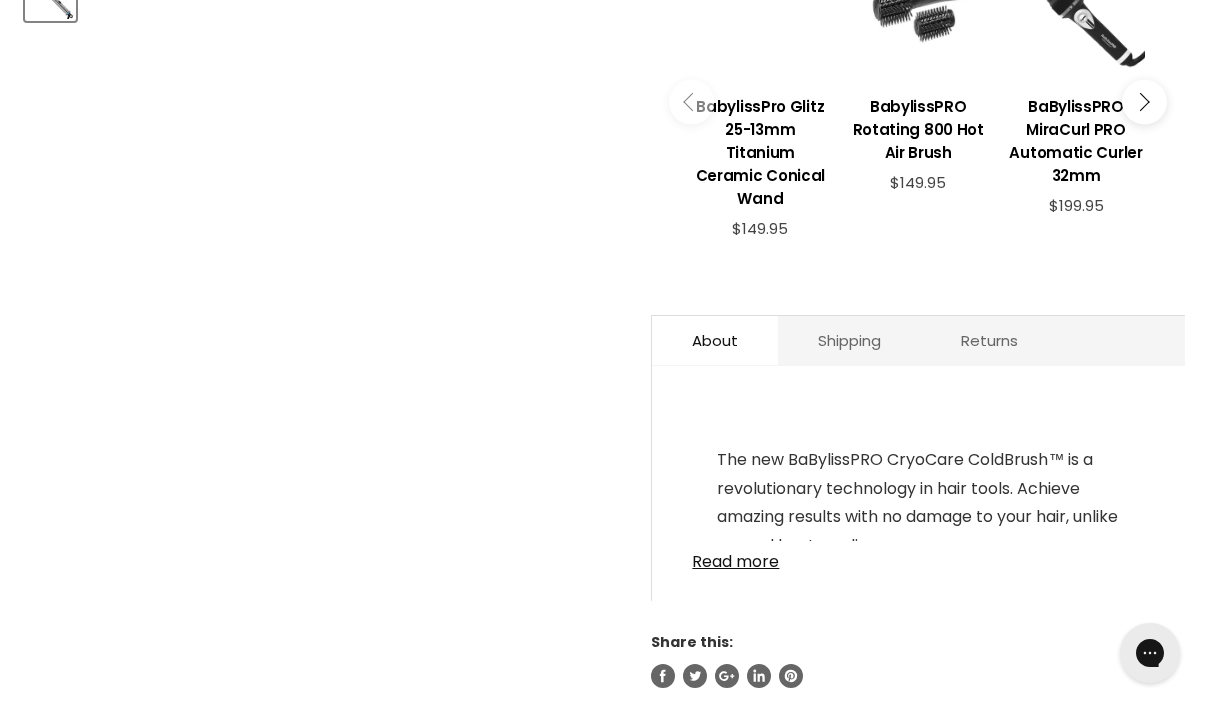 click on "Read more" at bounding box center [918, 556] 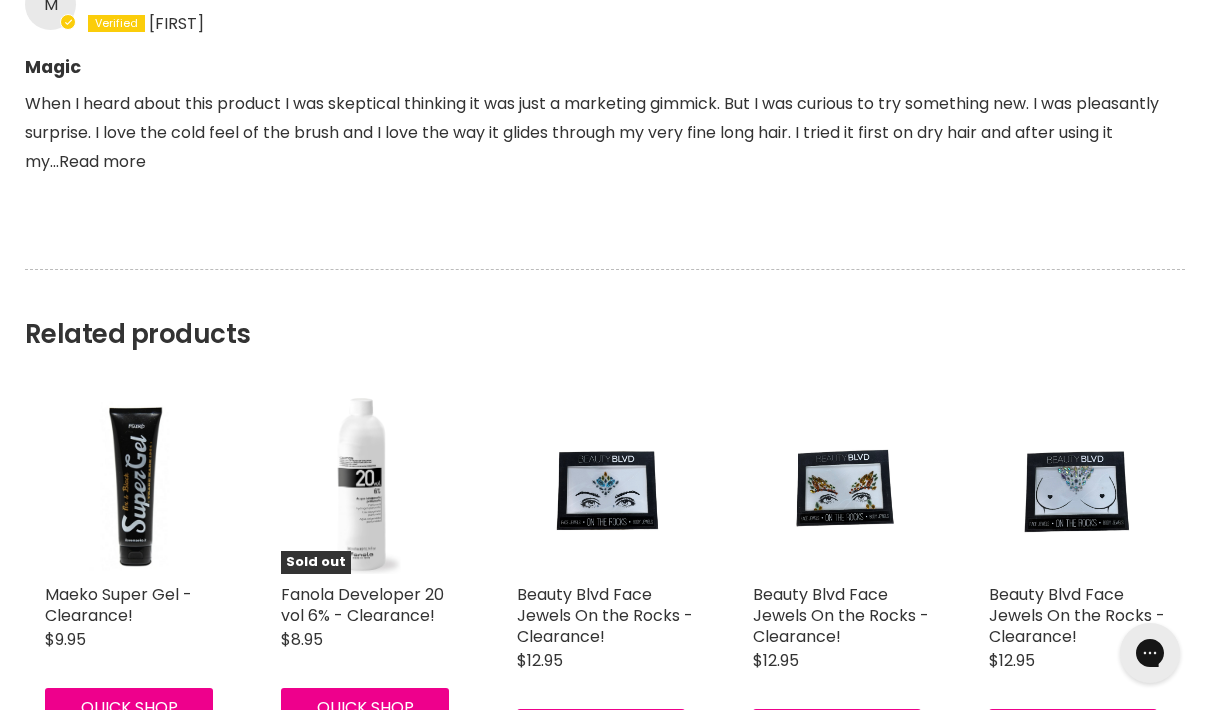 scroll, scrollTop: 1909, scrollLeft: 0, axis: vertical 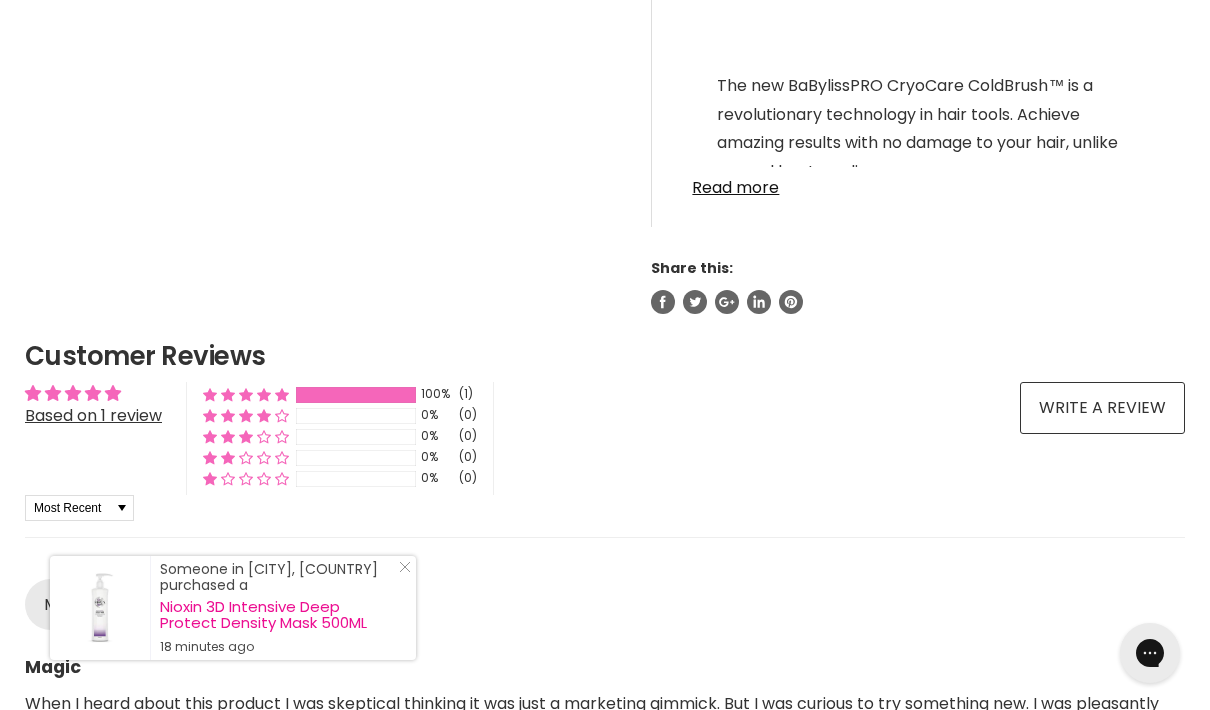 click on "Read more" at bounding box center (918, 182) 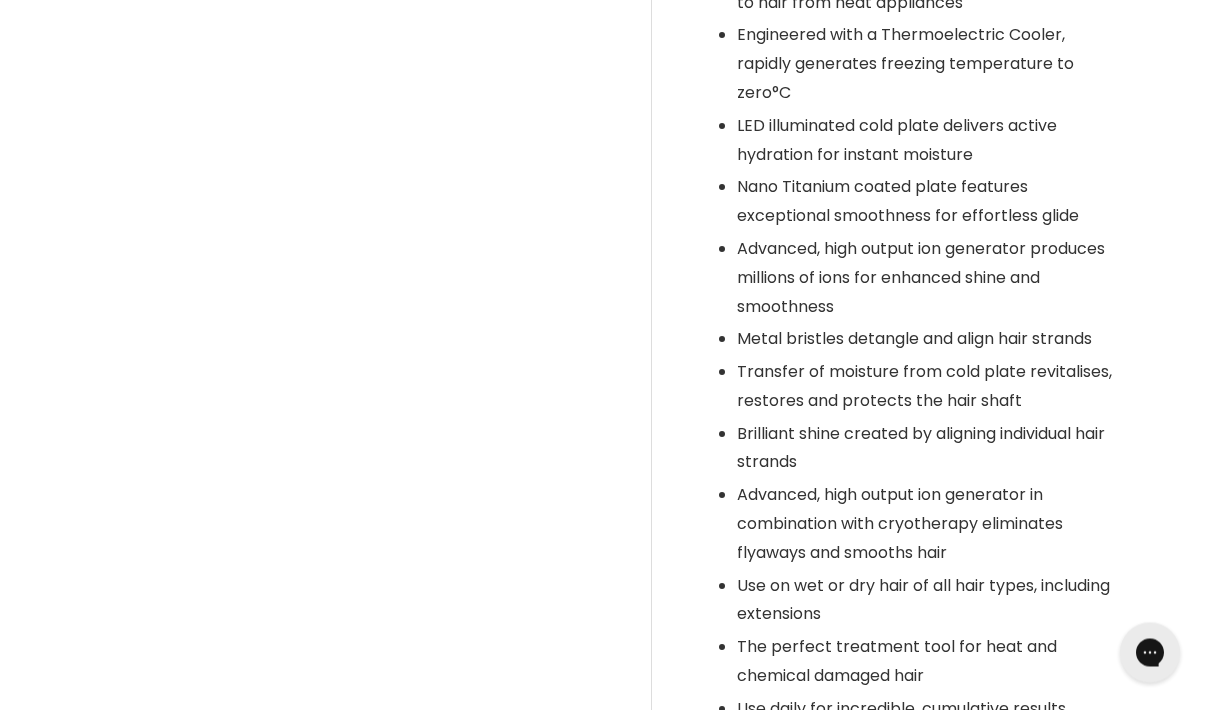 scroll, scrollTop: 2039, scrollLeft: 0, axis: vertical 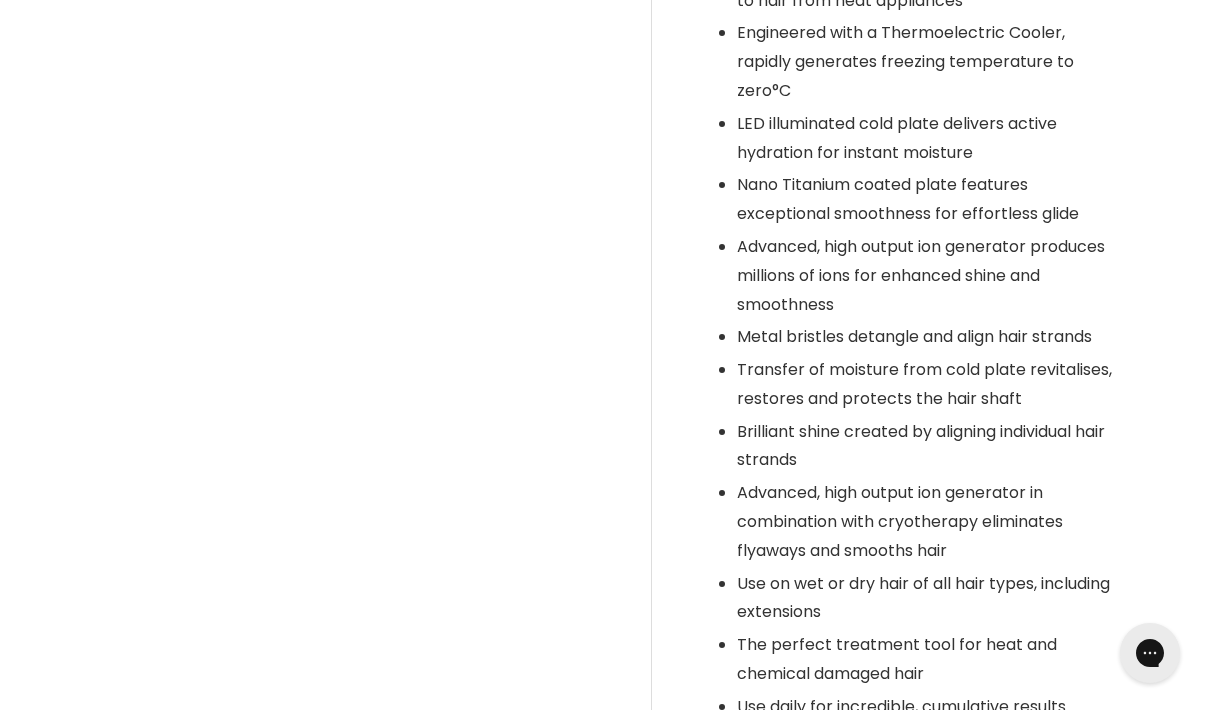 click on "Advanced, high output ion generator produces millions of ions for enhanced shine and smoothness" at bounding box center [928, 278] 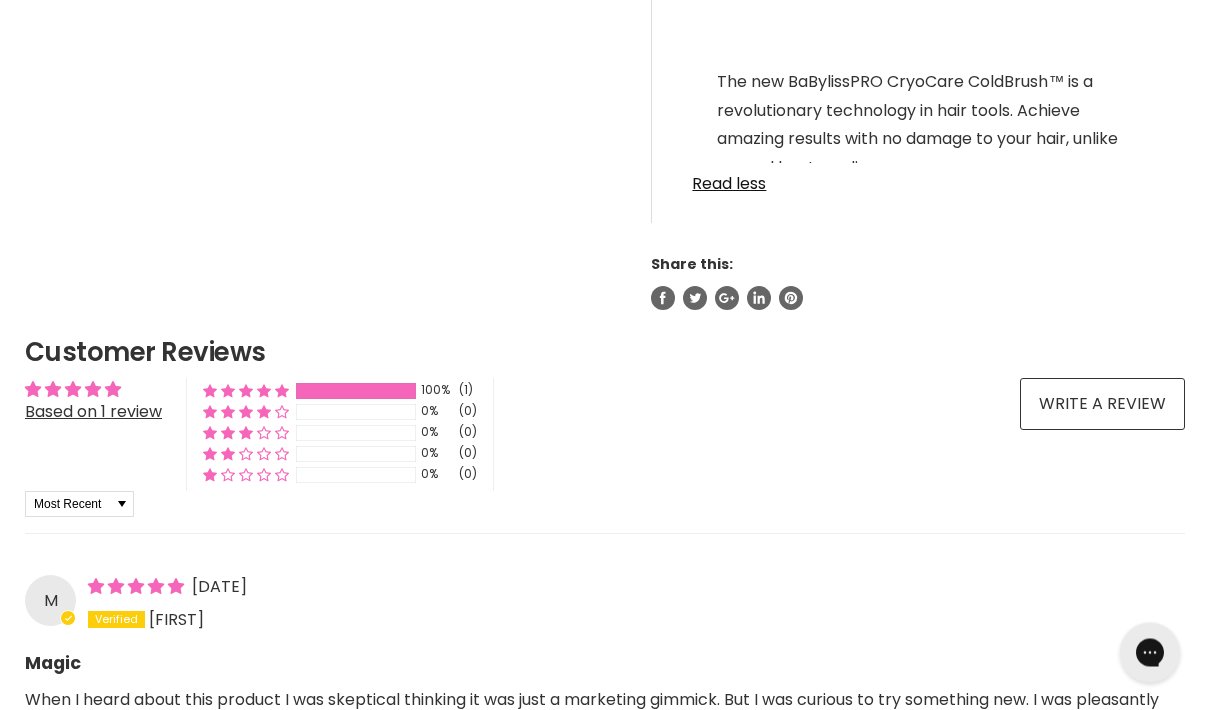 scroll, scrollTop: 1325, scrollLeft: 0, axis: vertical 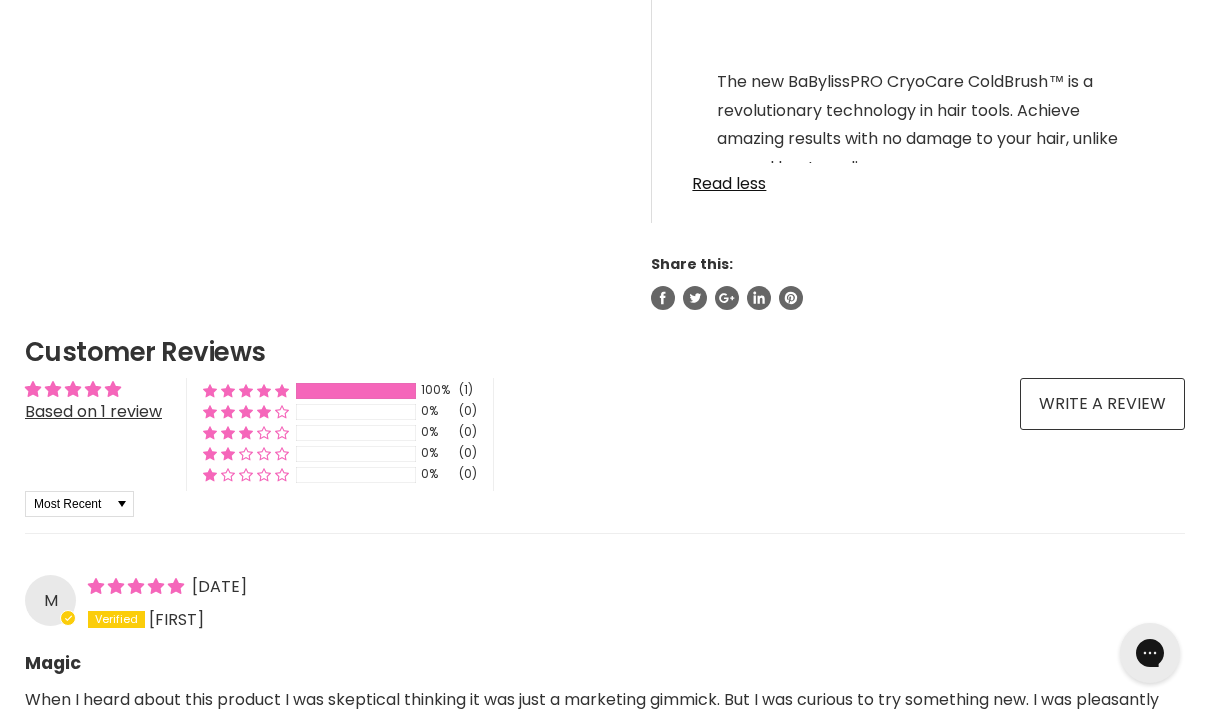 click on "Read less" at bounding box center [918, 178] 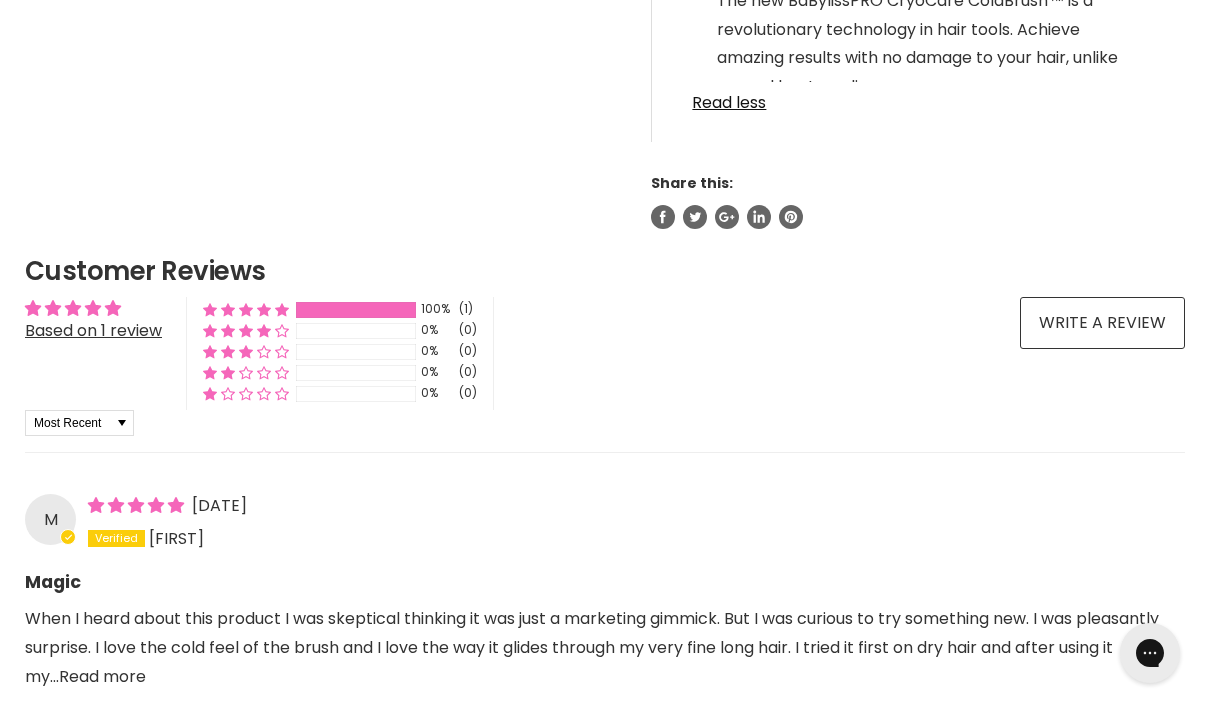 scroll, scrollTop: 1244, scrollLeft: 0, axis: vertical 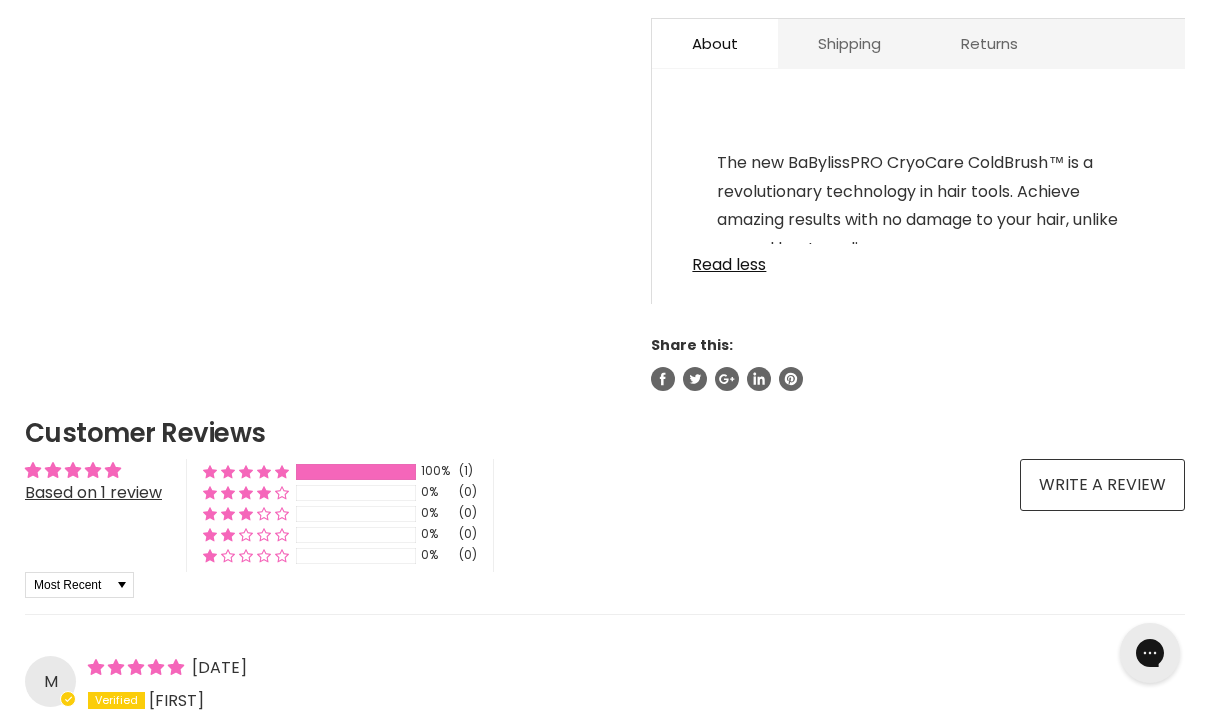 click on "Read less" at bounding box center (918, 259) 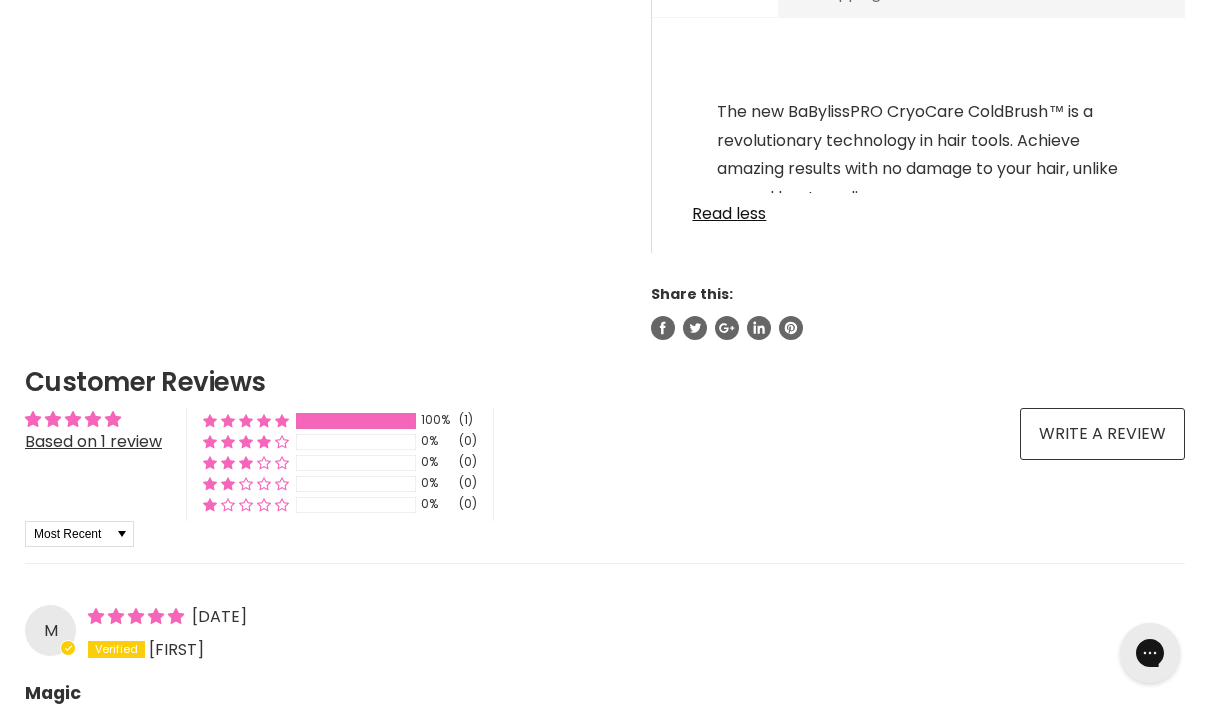 scroll, scrollTop: 1299, scrollLeft: 0, axis: vertical 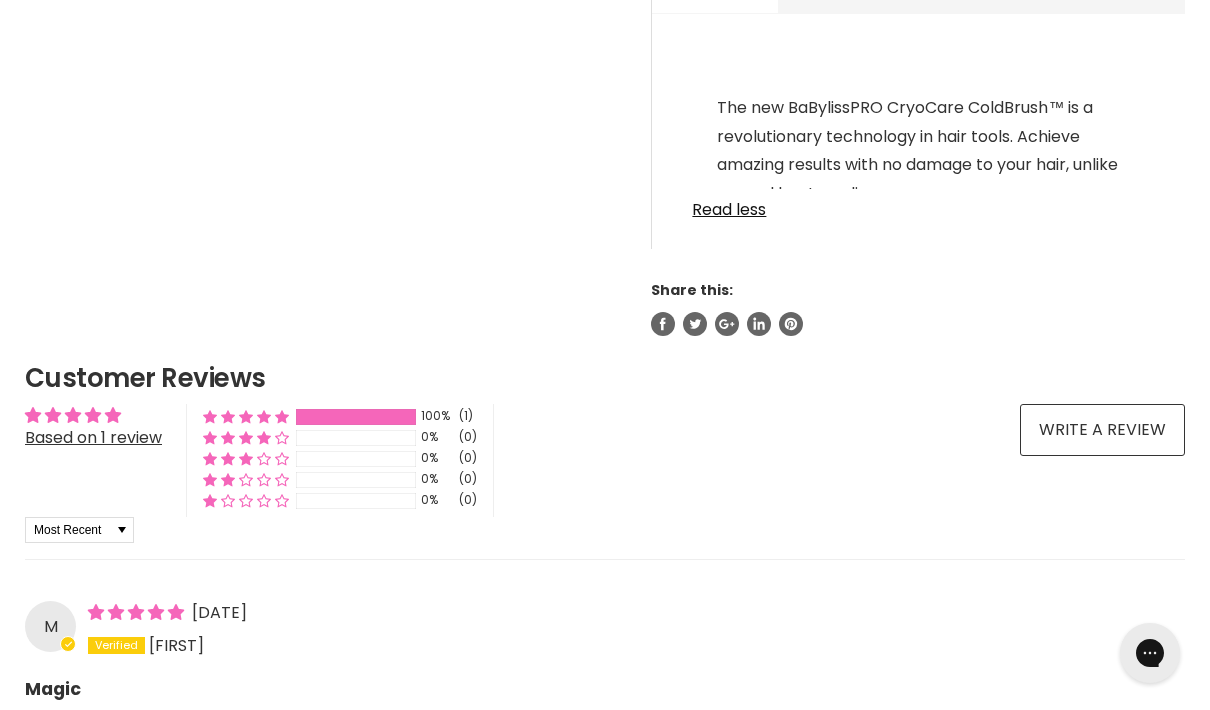 click on "Read less" at bounding box center (918, 204) 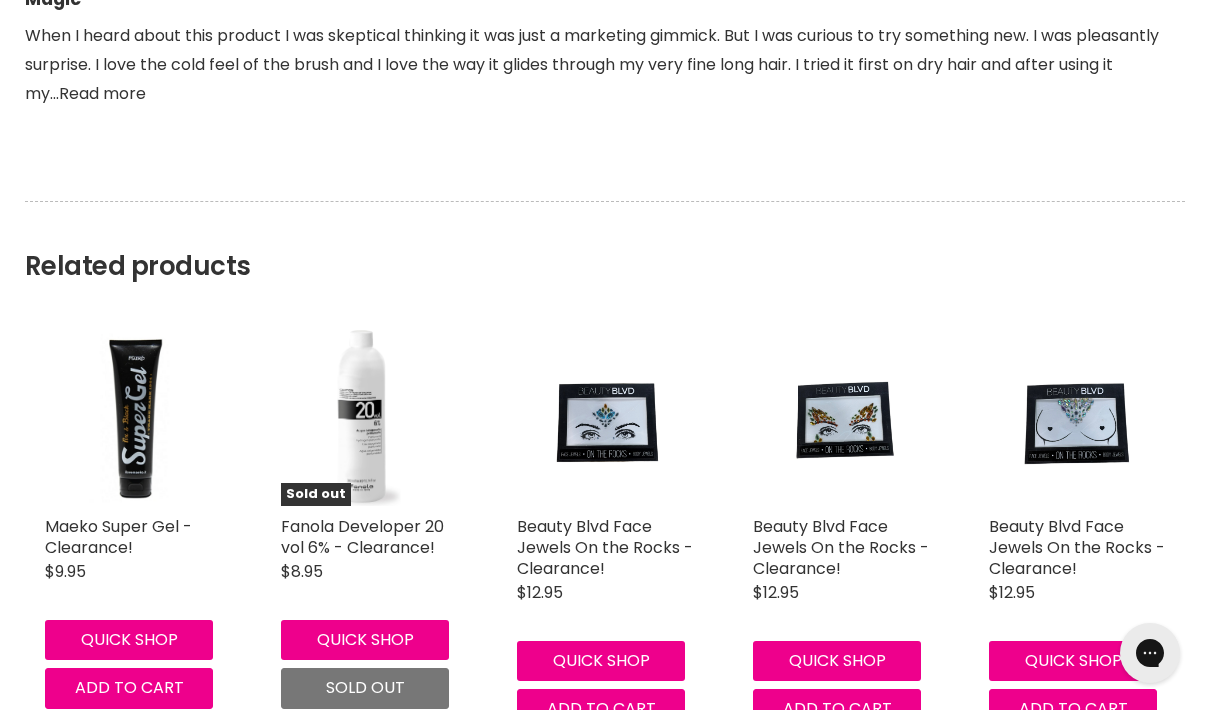 scroll, scrollTop: 1987, scrollLeft: 0, axis: vertical 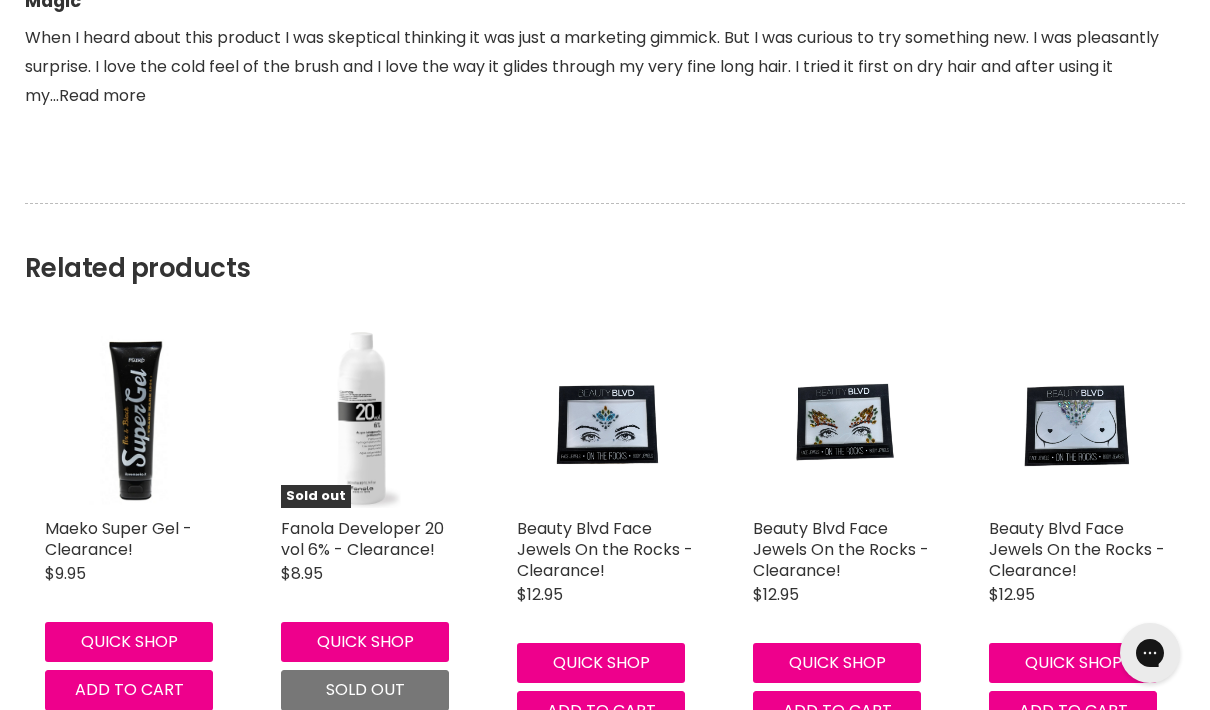 click on "Beauty Blvd Face Jewels On the Rocks - Clearance!
Beauty Blvd
$12.95
Transform your beauty routine with the stunning Beauty Blvd On The Rocks Face & Body Jewels. This captivating collection is designed to elevate...
View full details" at bounding box center (841, 532) 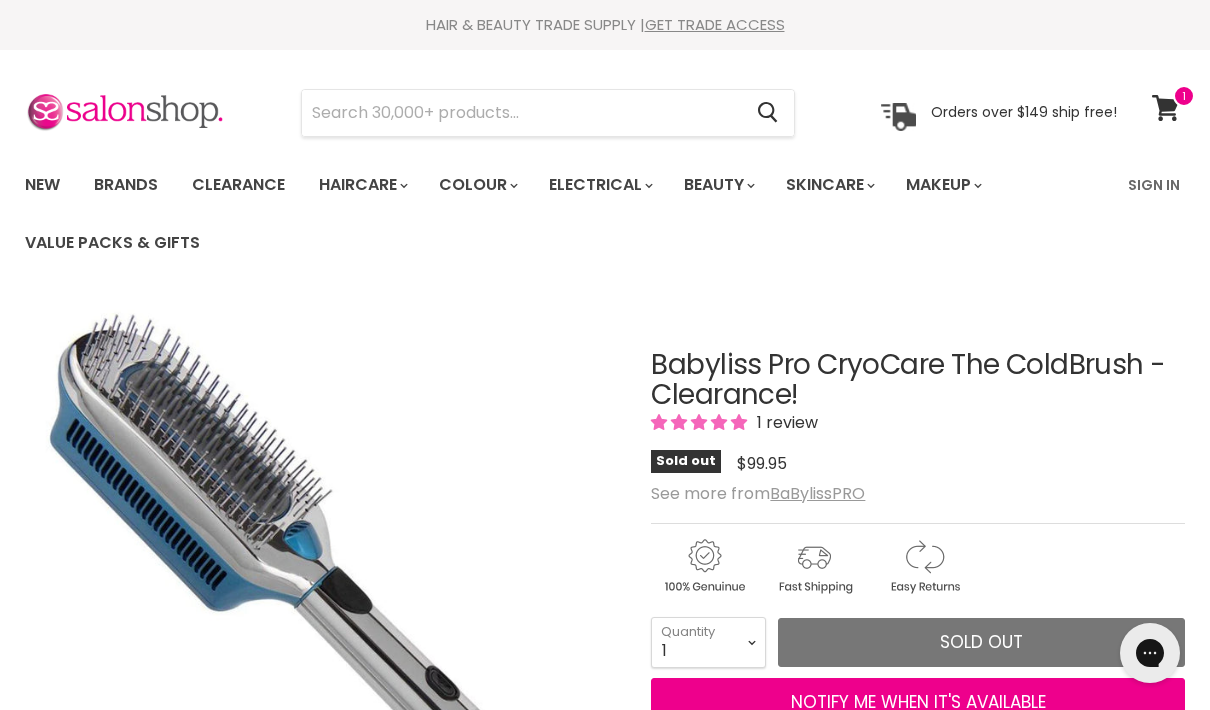 scroll, scrollTop: 0, scrollLeft: 0, axis: both 